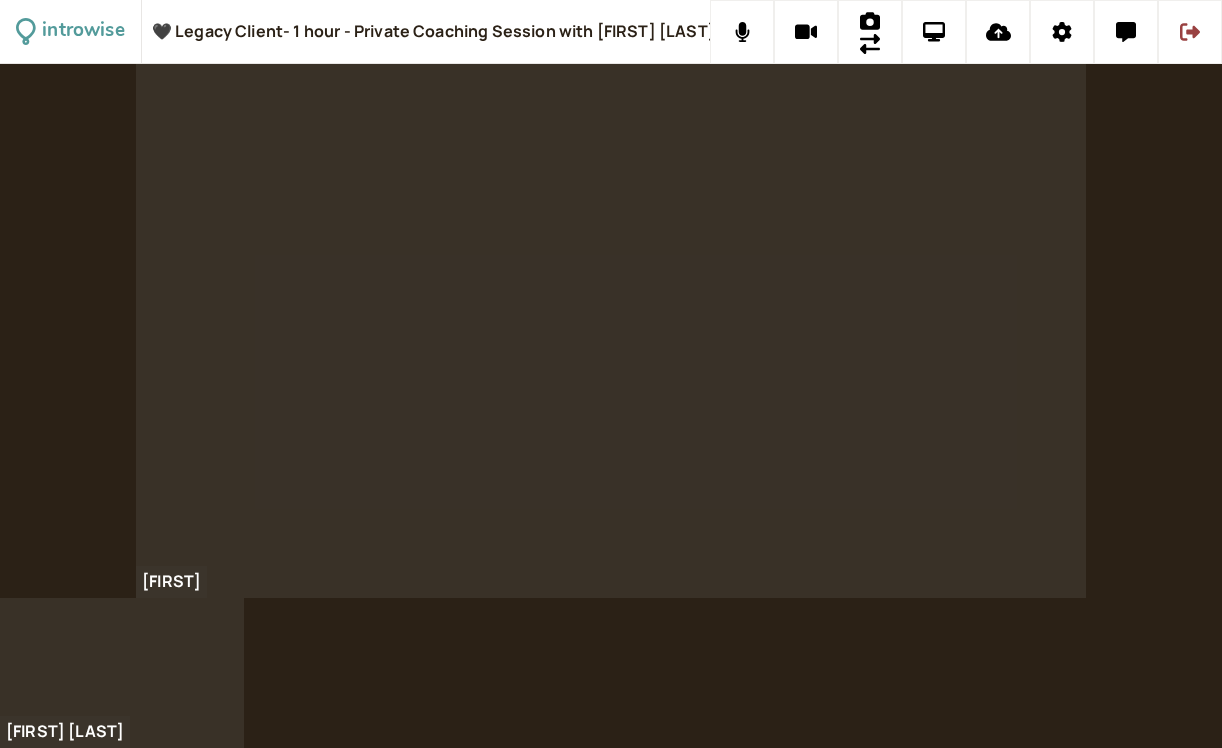 scroll, scrollTop: 0, scrollLeft: 0, axis: both 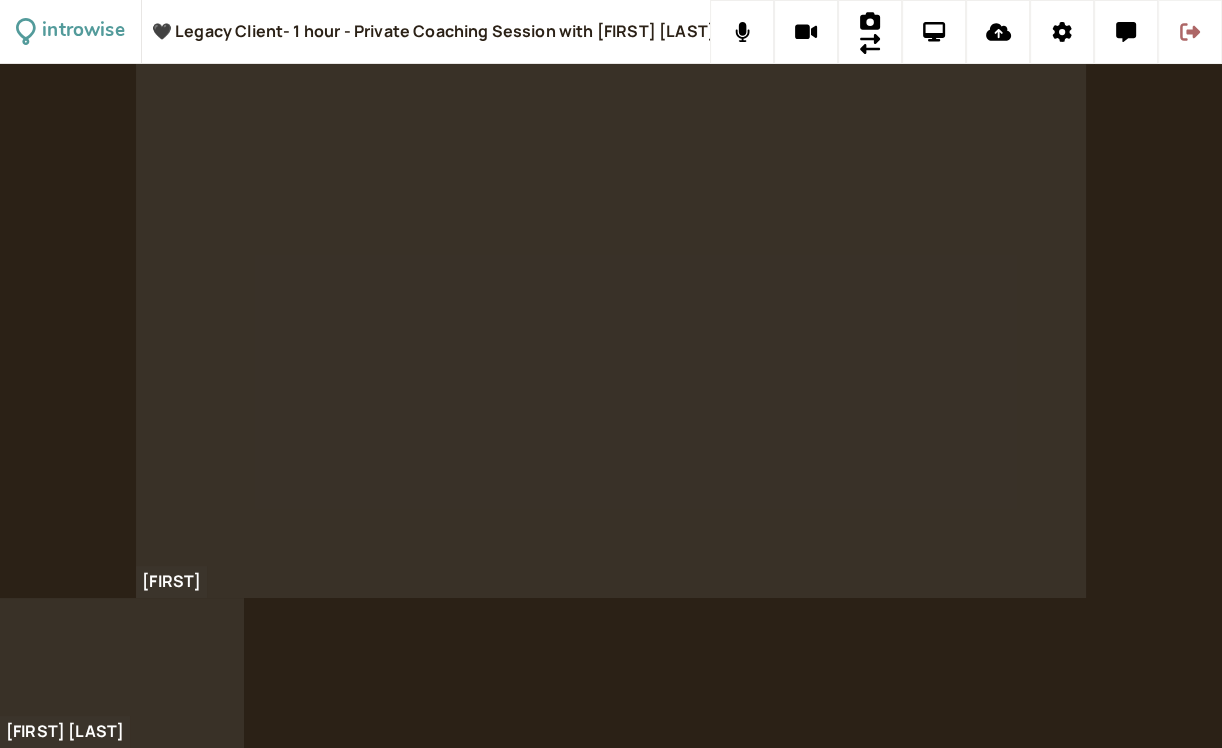 click 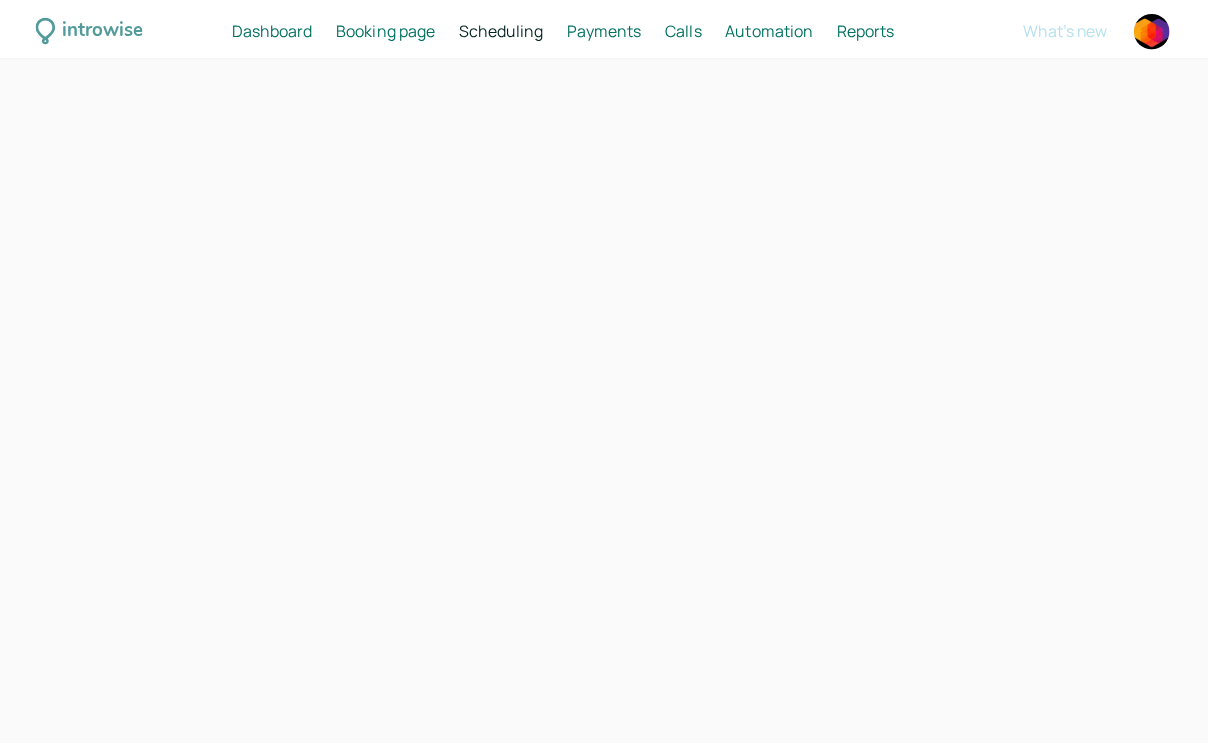 scroll, scrollTop: 0, scrollLeft: 0, axis: both 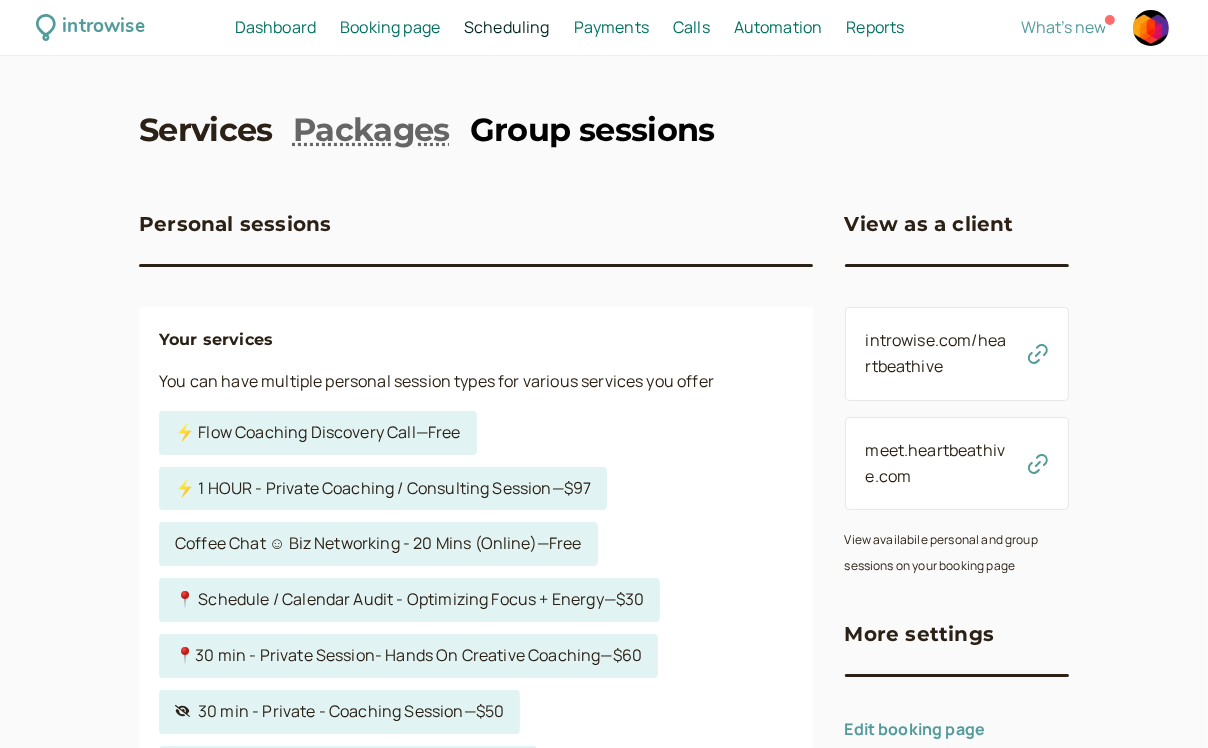click on "Group sessions" at bounding box center (592, 130) 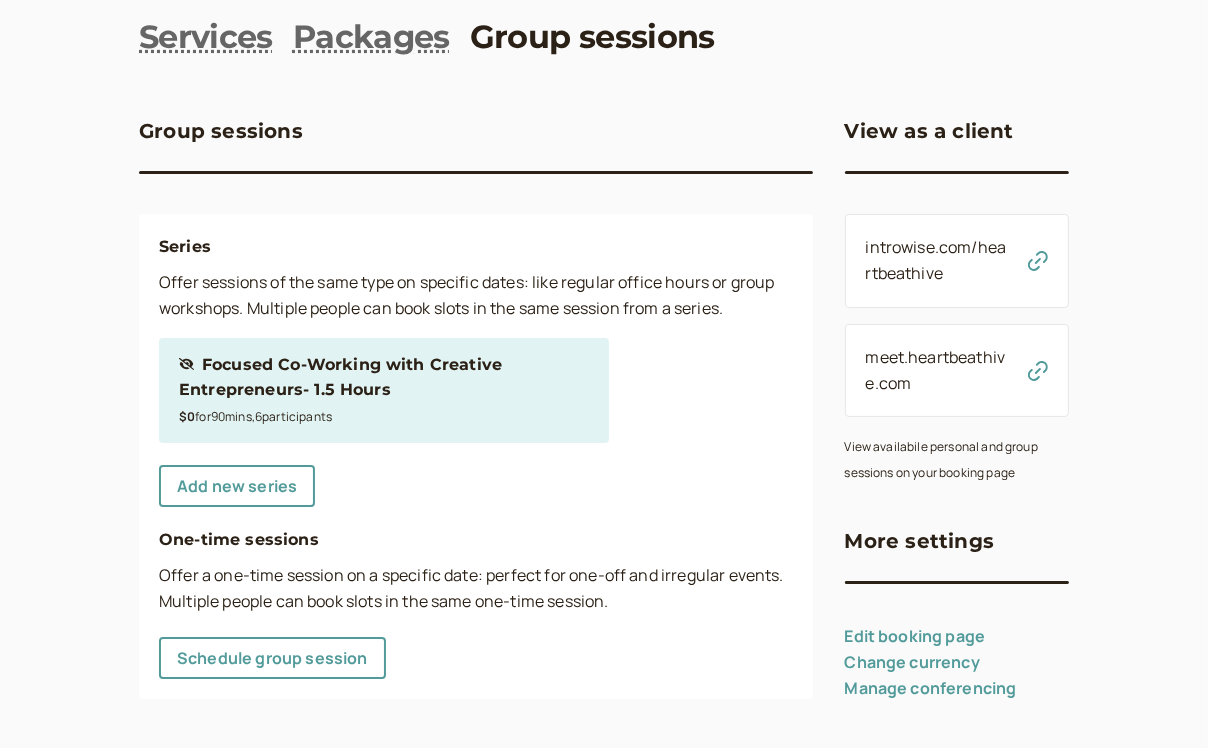 scroll, scrollTop: 102, scrollLeft: 0, axis: vertical 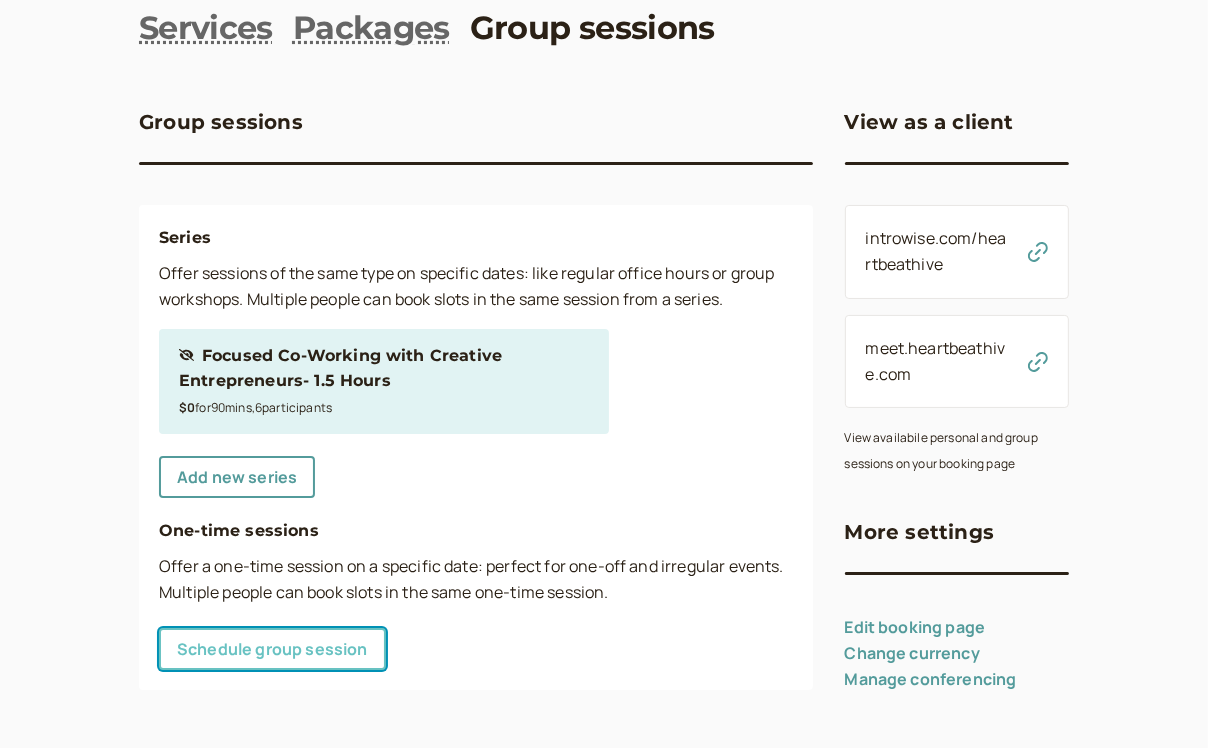click on "Schedule group session" at bounding box center [272, 649] 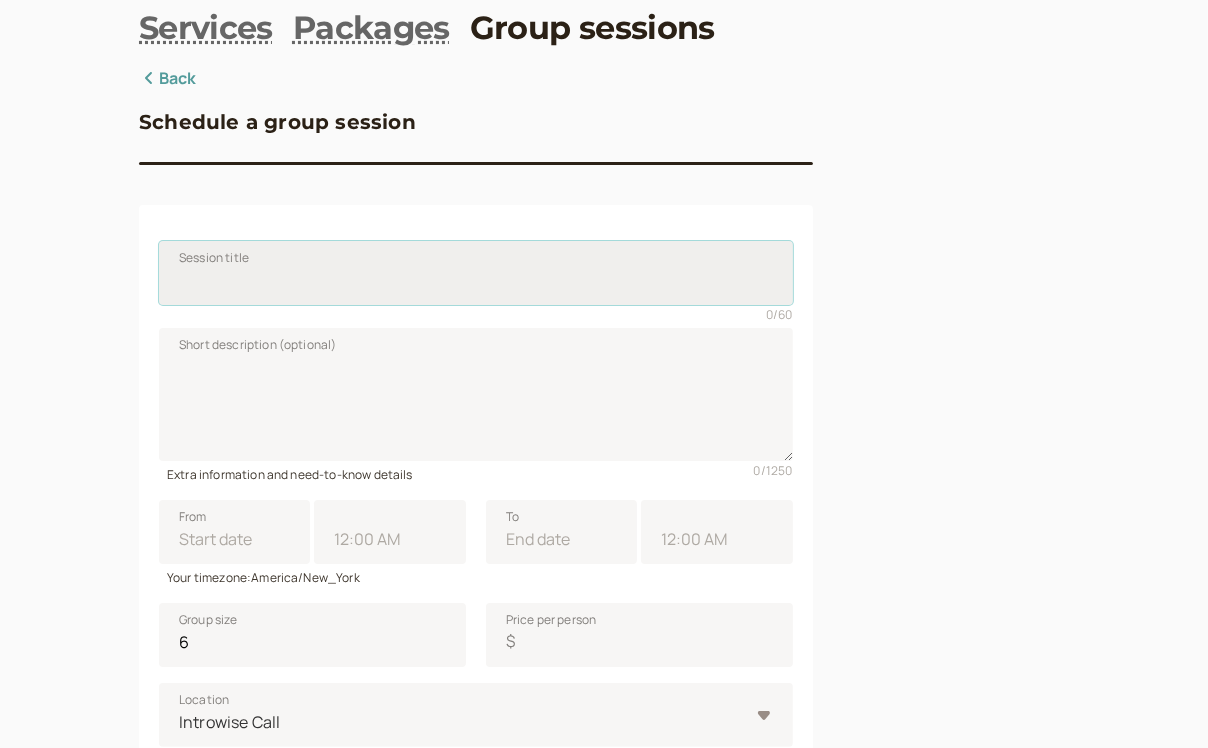 click on "Session title" at bounding box center (476, 273) 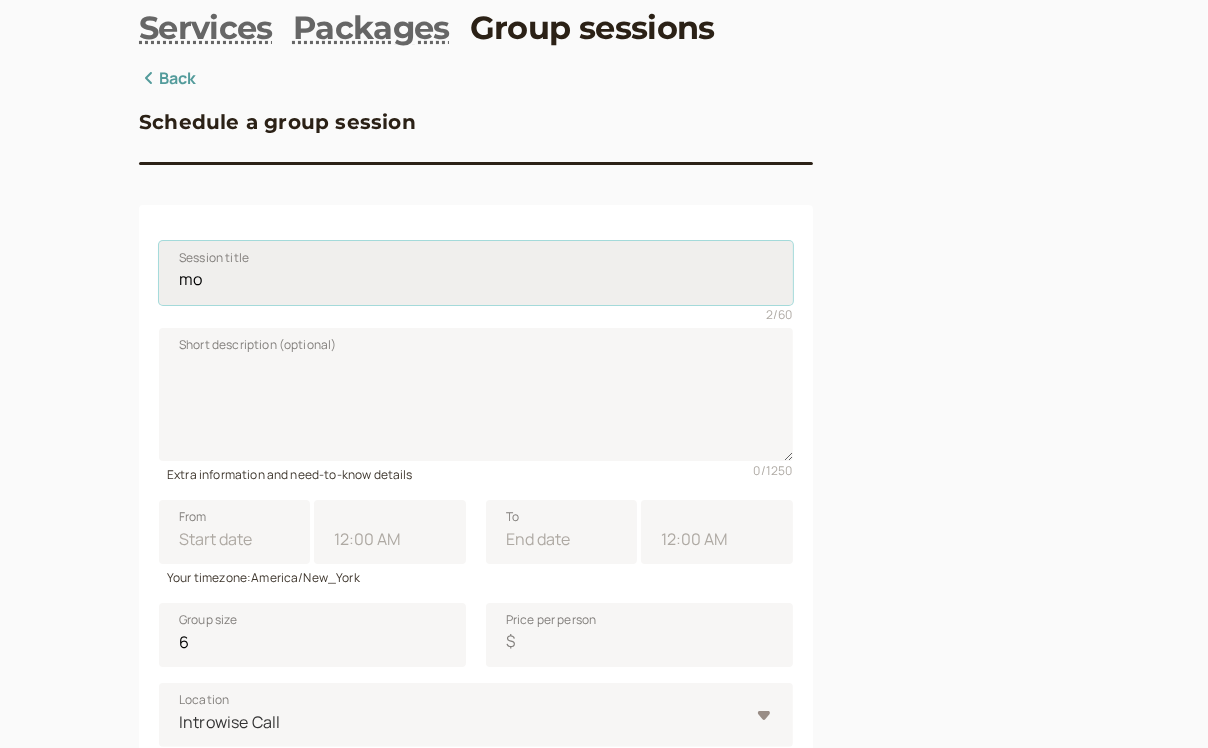 type on "m" 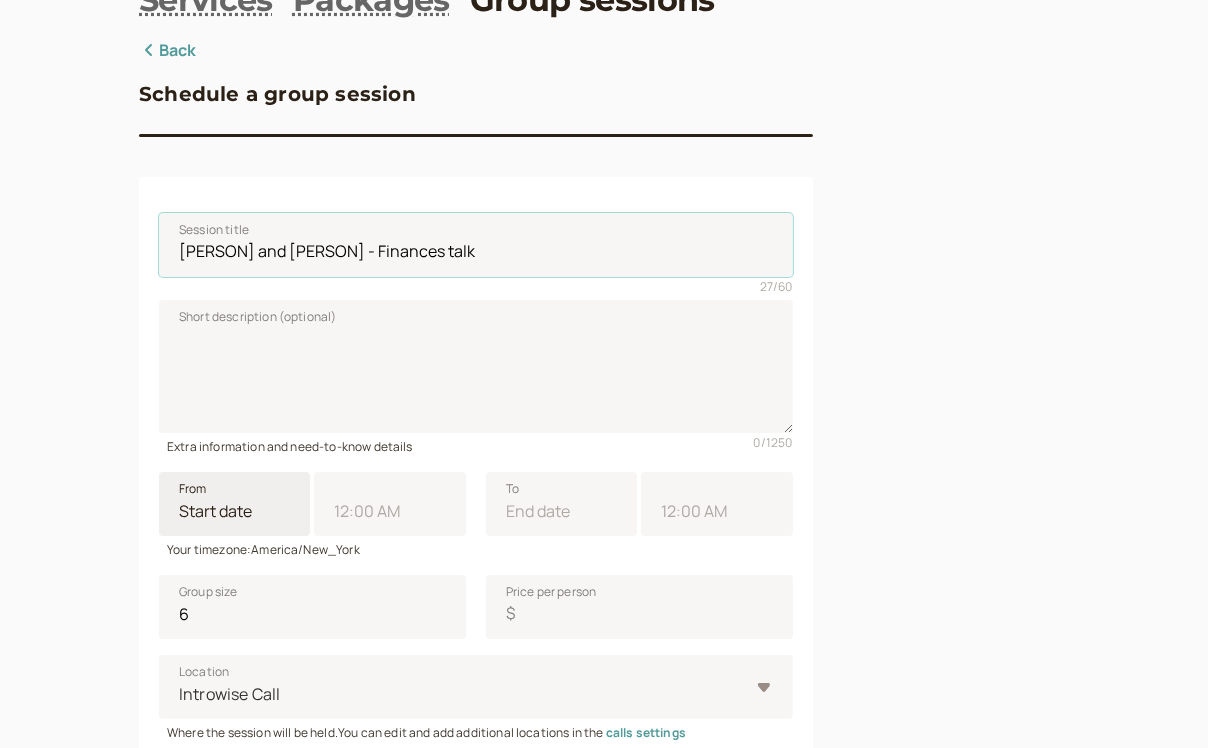 scroll, scrollTop: 133, scrollLeft: 0, axis: vertical 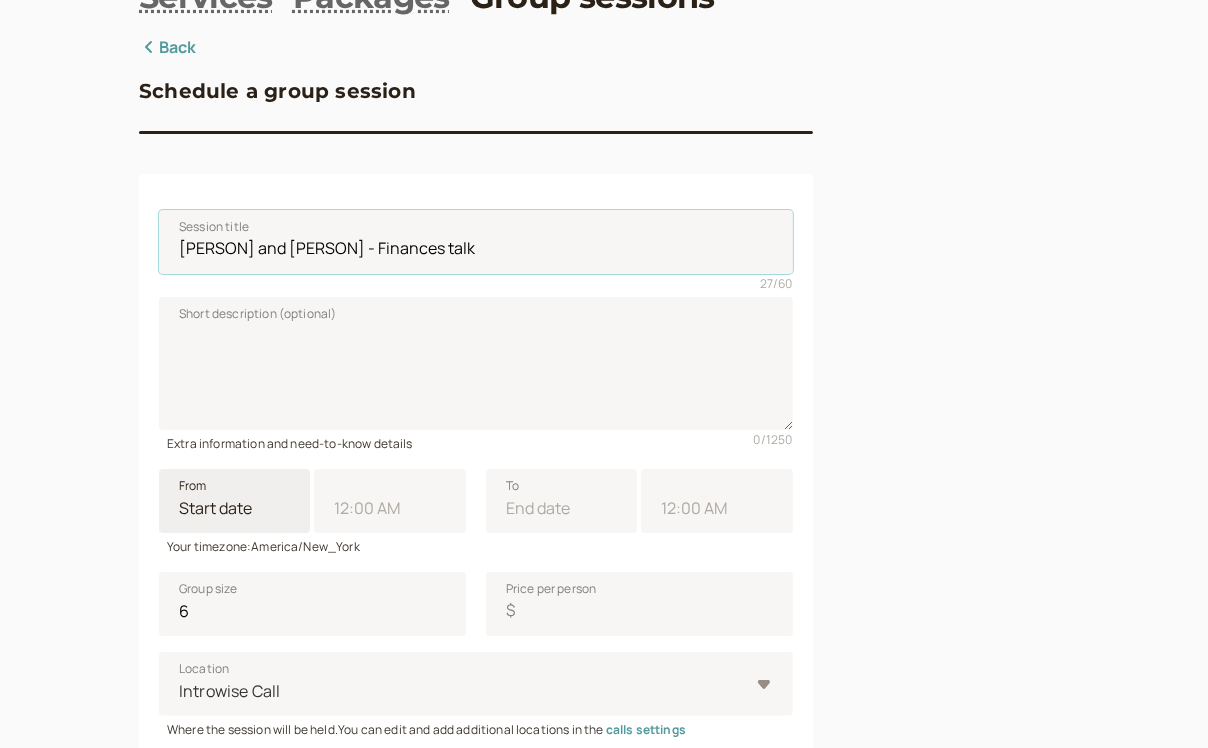 type on "[PERSON] and [PERSON] - Finances talk" 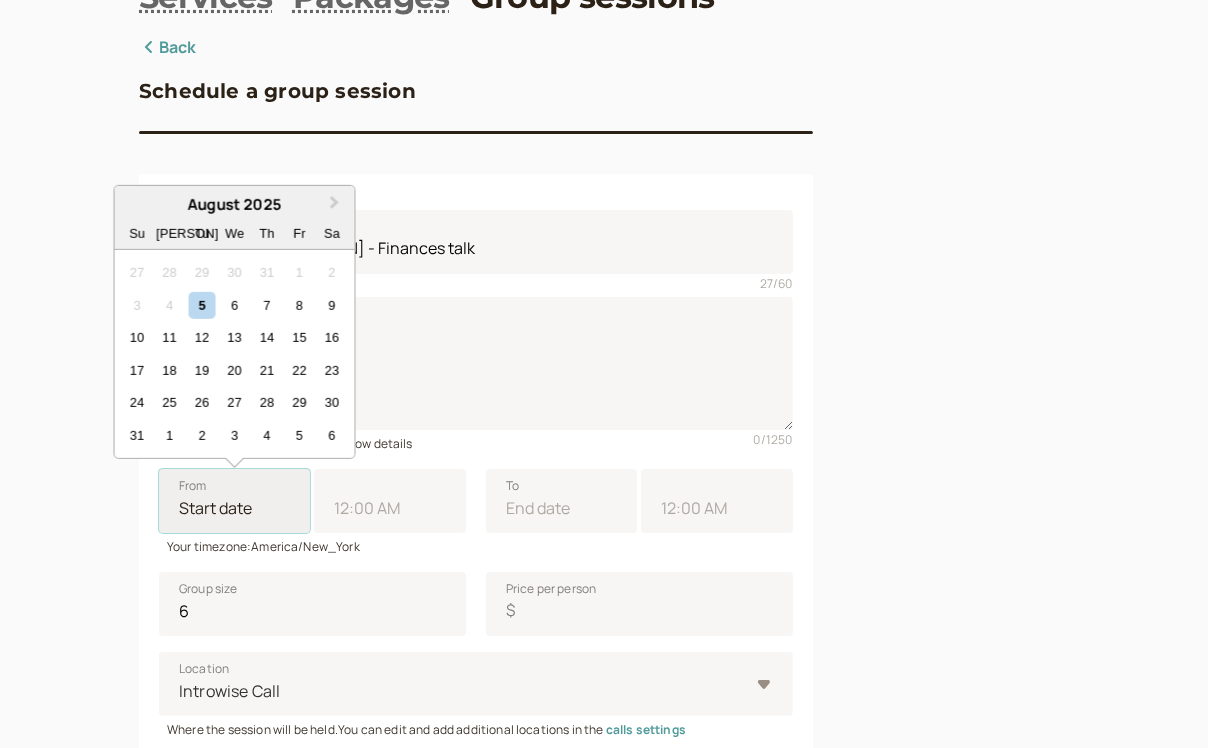 click on "From Next Month August 2025 Su Mo Tu We Th Fr Sa 27 28 29 30 31 1 2 3 4 5 6 7 8 9 10 11 12 13 14 15 16 17 18 19 20 21 22 23 24 25 26 27 28 29 30 31 1 2 3 4 5 6" at bounding box center (234, 501) 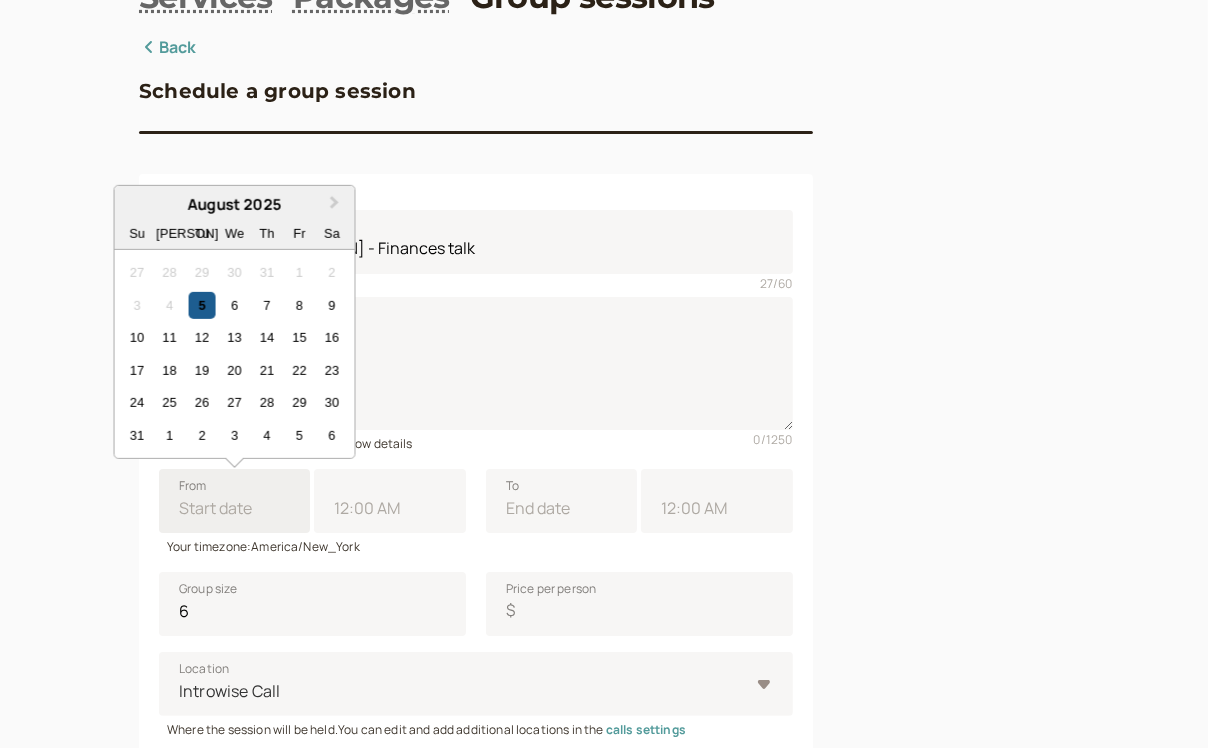 click on "5" at bounding box center (202, 305) 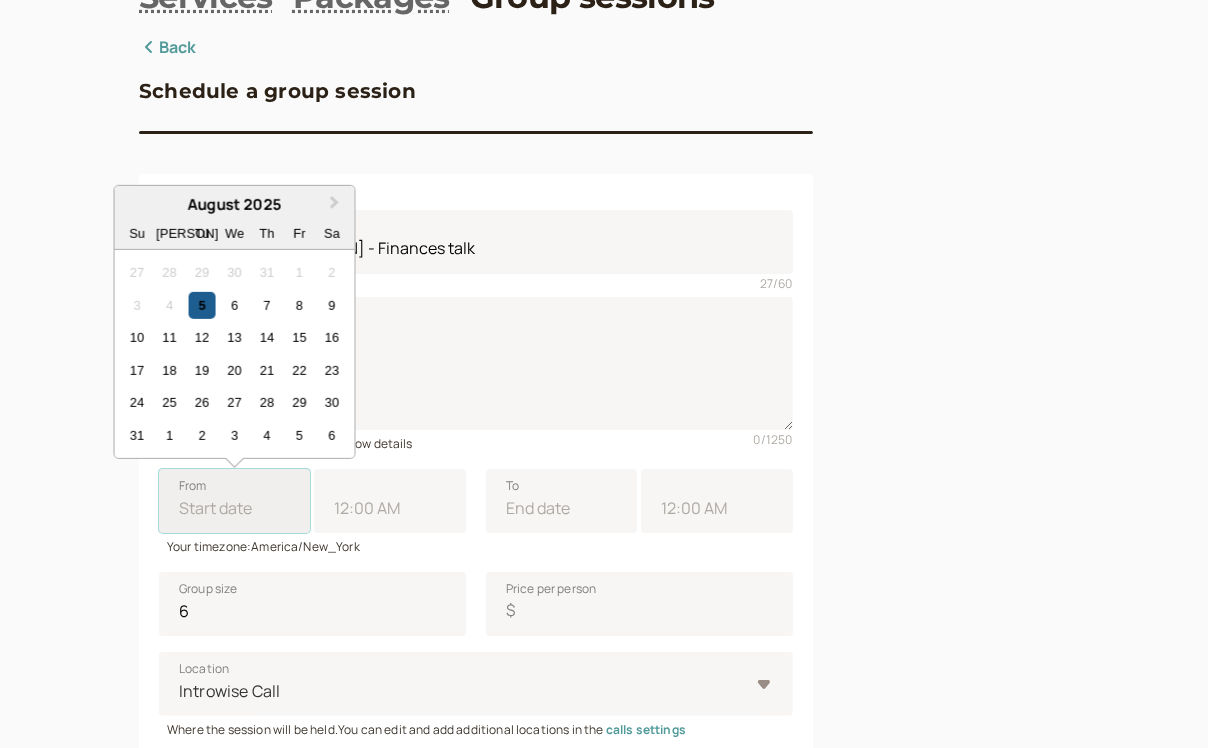 click on "From Next Month August 2025 Su Mo Tu We Th Fr Sa 27 28 29 30 31 1 2 3 4 5 6 7 8 9 10 11 12 13 14 15 16 17 18 19 20 21 22 23 24 25 26 27 28 29 30 31 1 2 3 4 5 6" at bounding box center [234, 501] 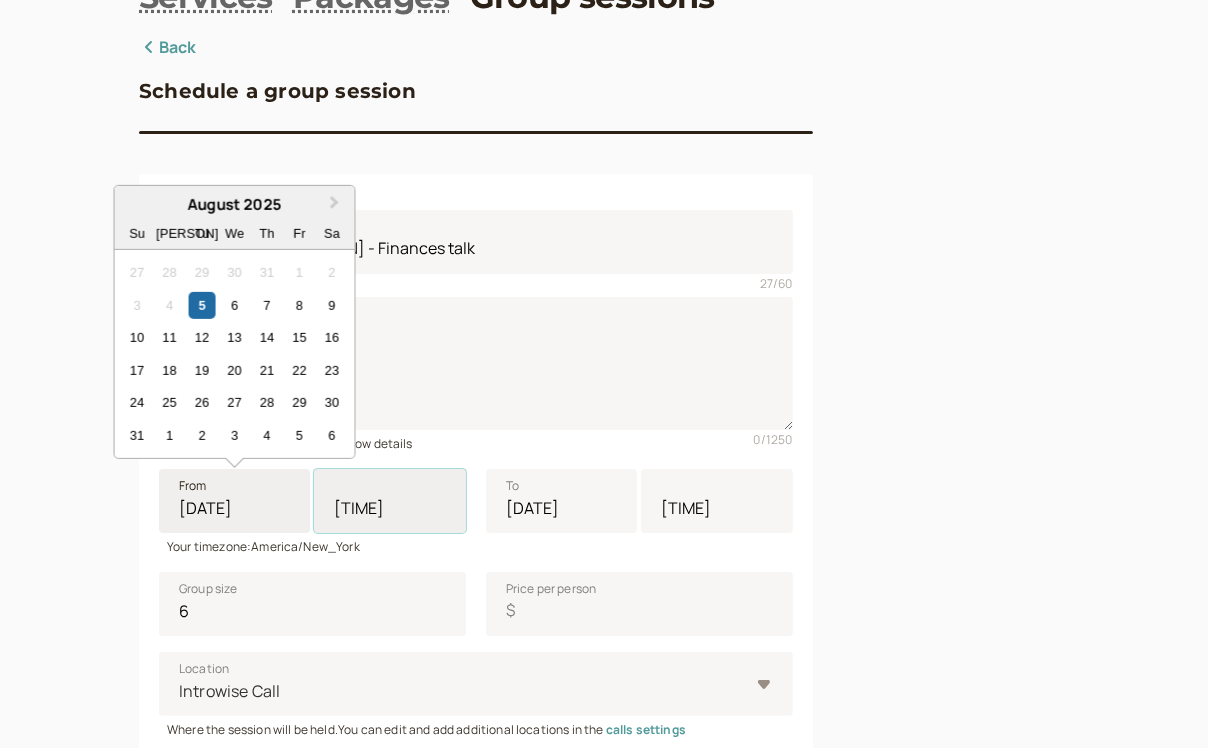 click on "[TIME]" at bounding box center [389, 501] 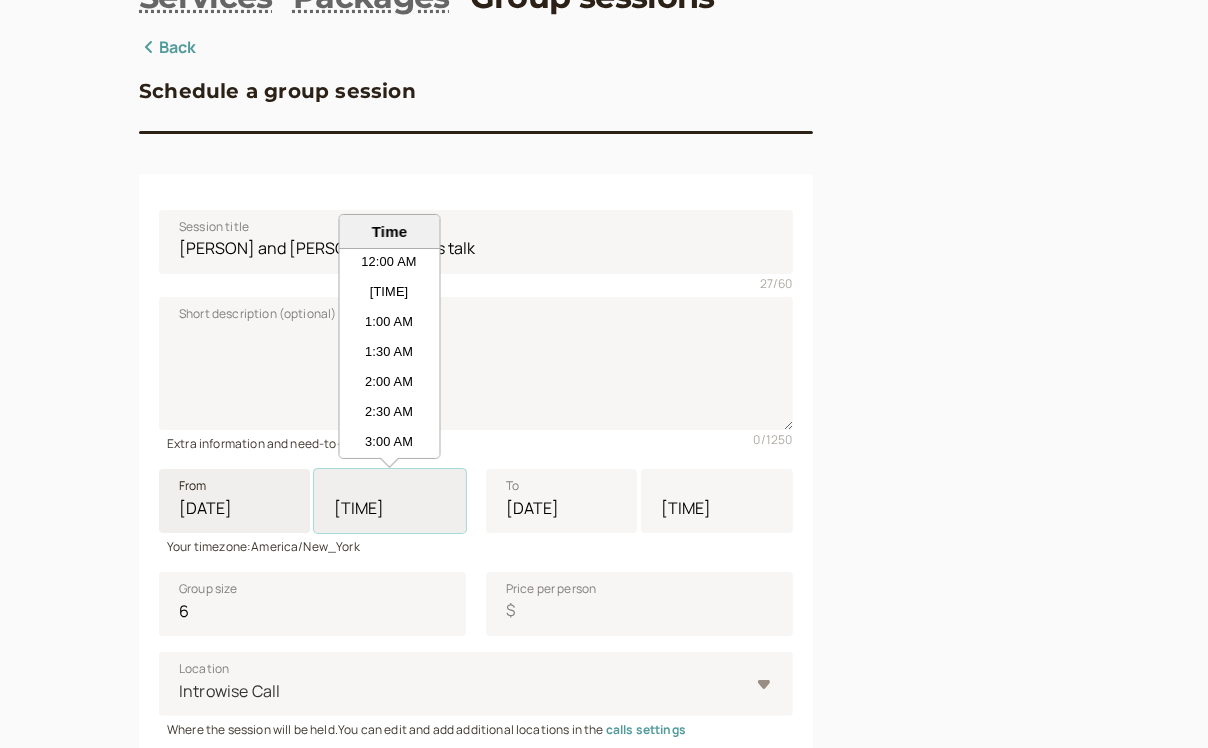 scroll, scrollTop: 570, scrollLeft: 0, axis: vertical 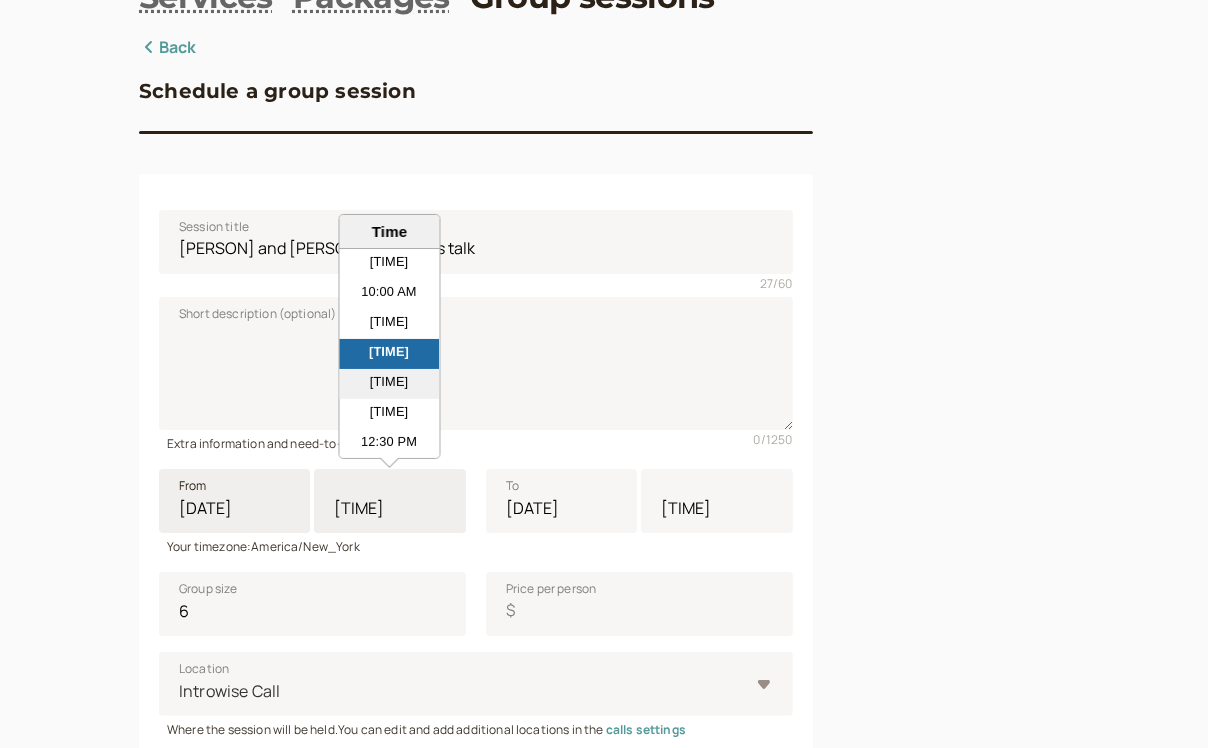 click on "[TIME]" at bounding box center [390, 384] 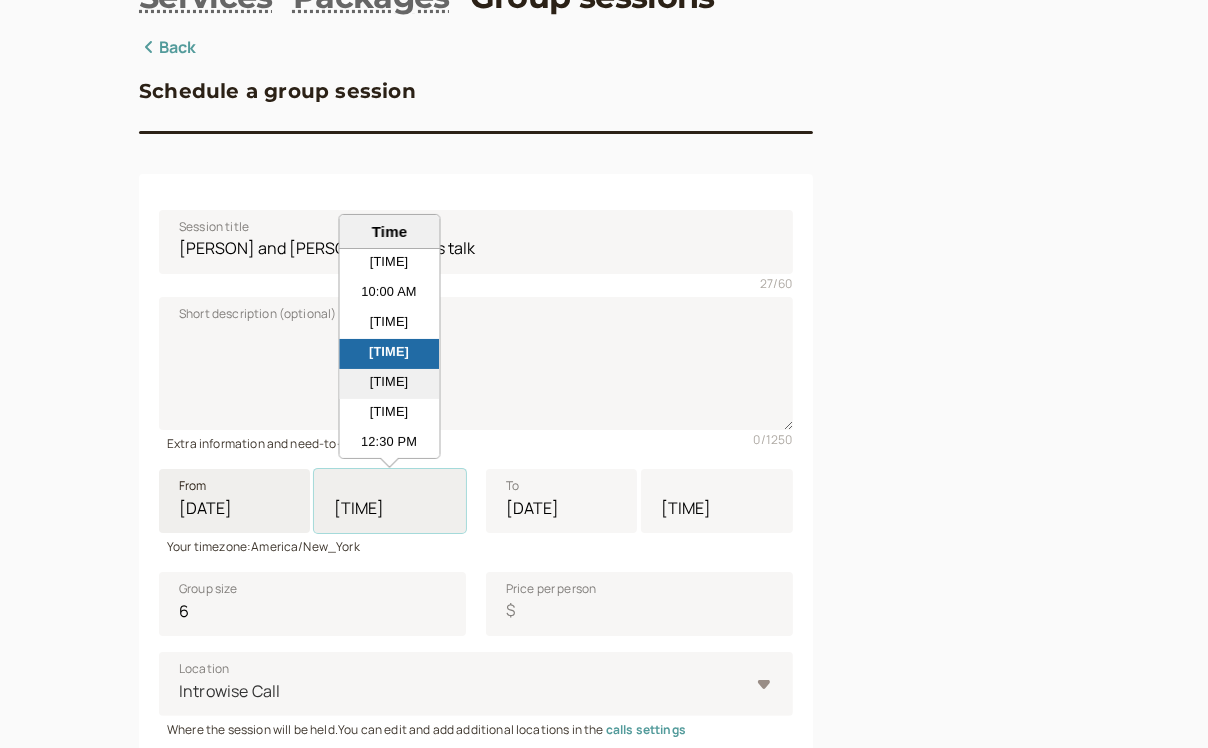 click on "[TIME]" at bounding box center [389, 501] 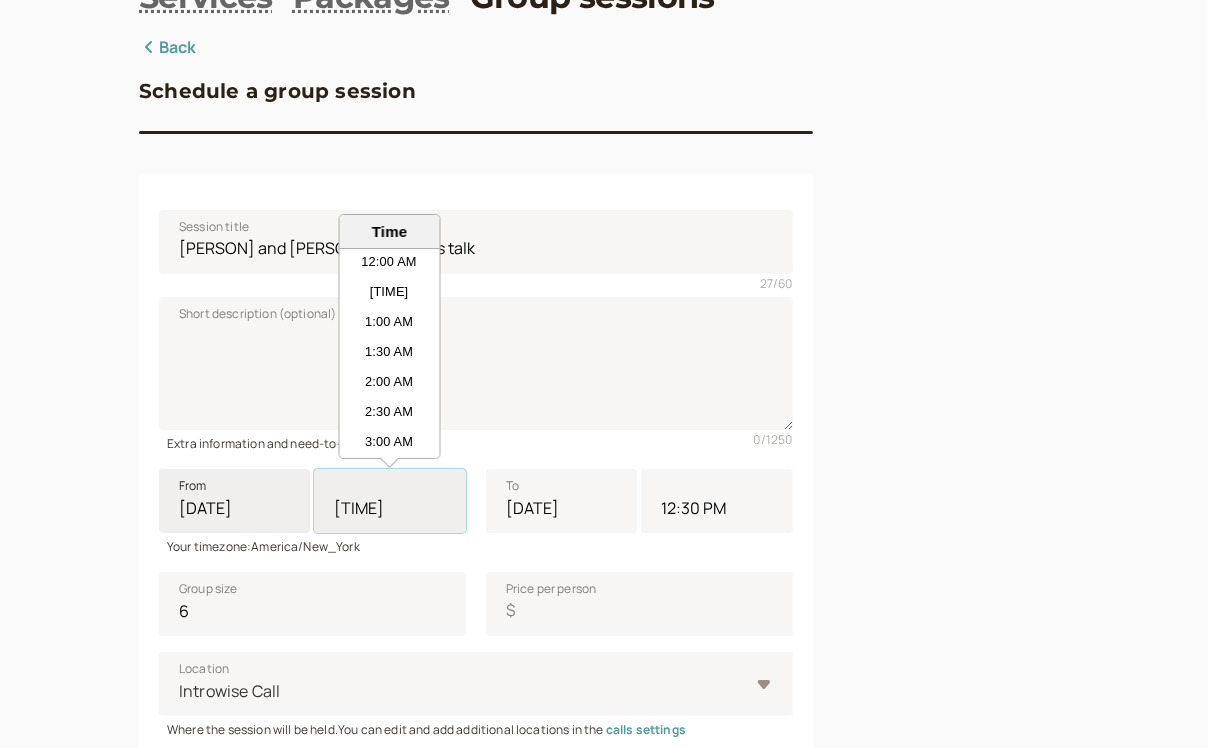 scroll, scrollTop: 600, scrollLeft: 0, axis: vertical 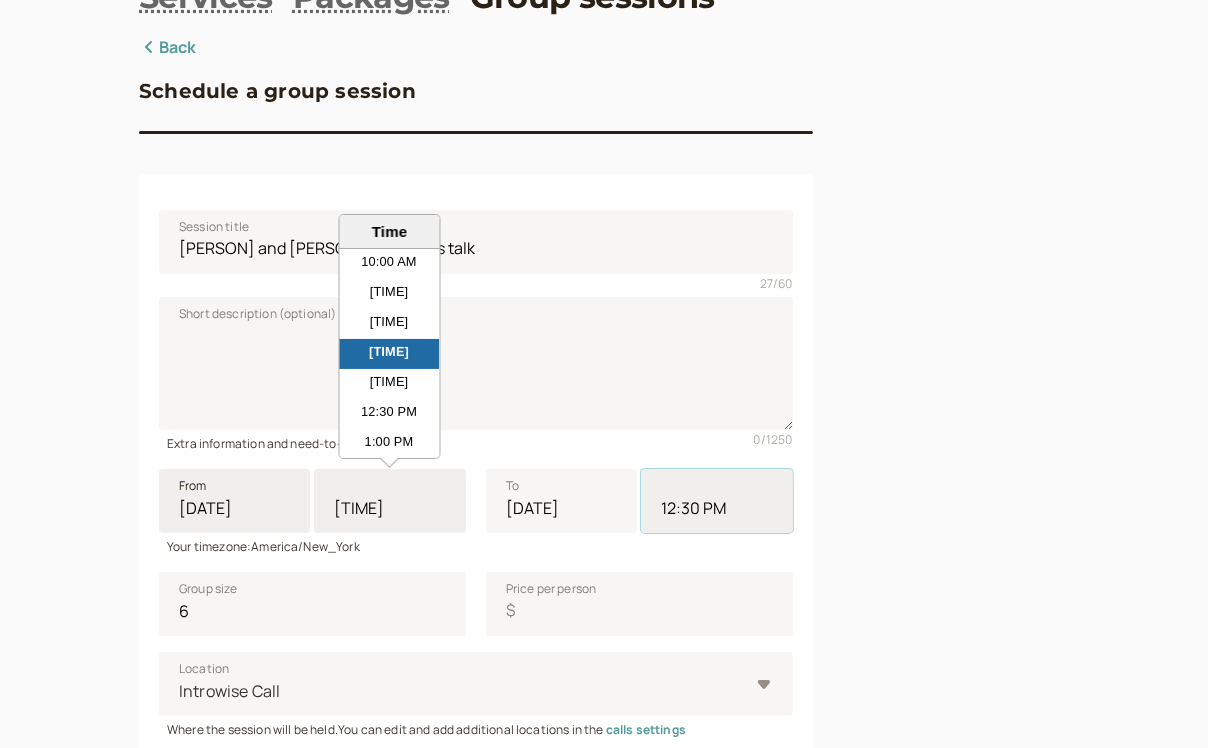 click on "12:30 PM" at bounding box center (716, 501) 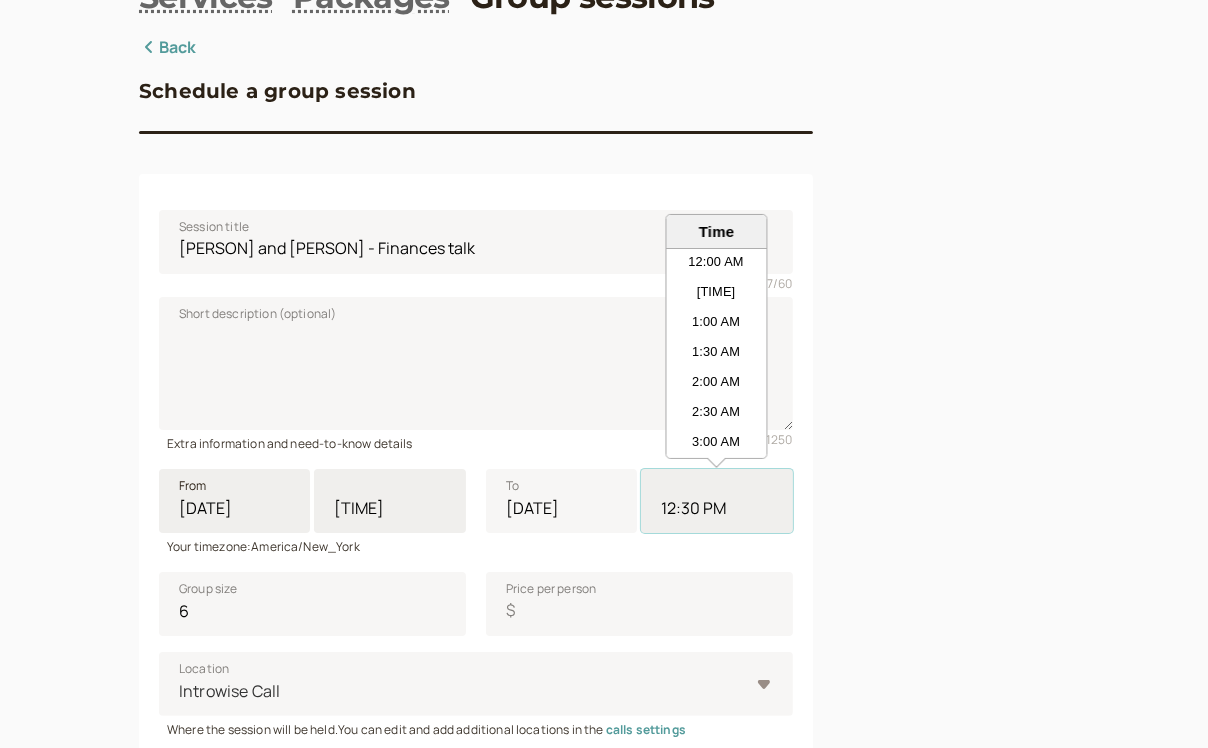 scroll, scrollTop: 660, scrollLeft: 0, axis: vertical 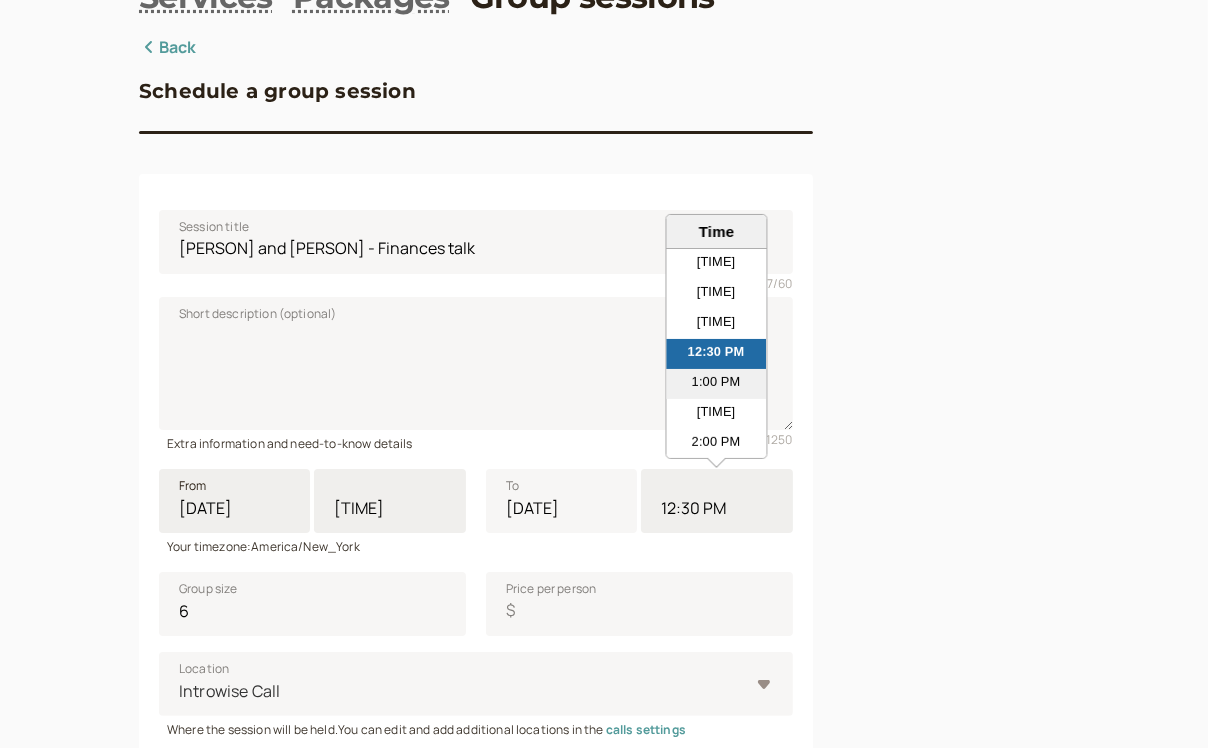 click on "1:00 PM" at bounding box center (717, 384) 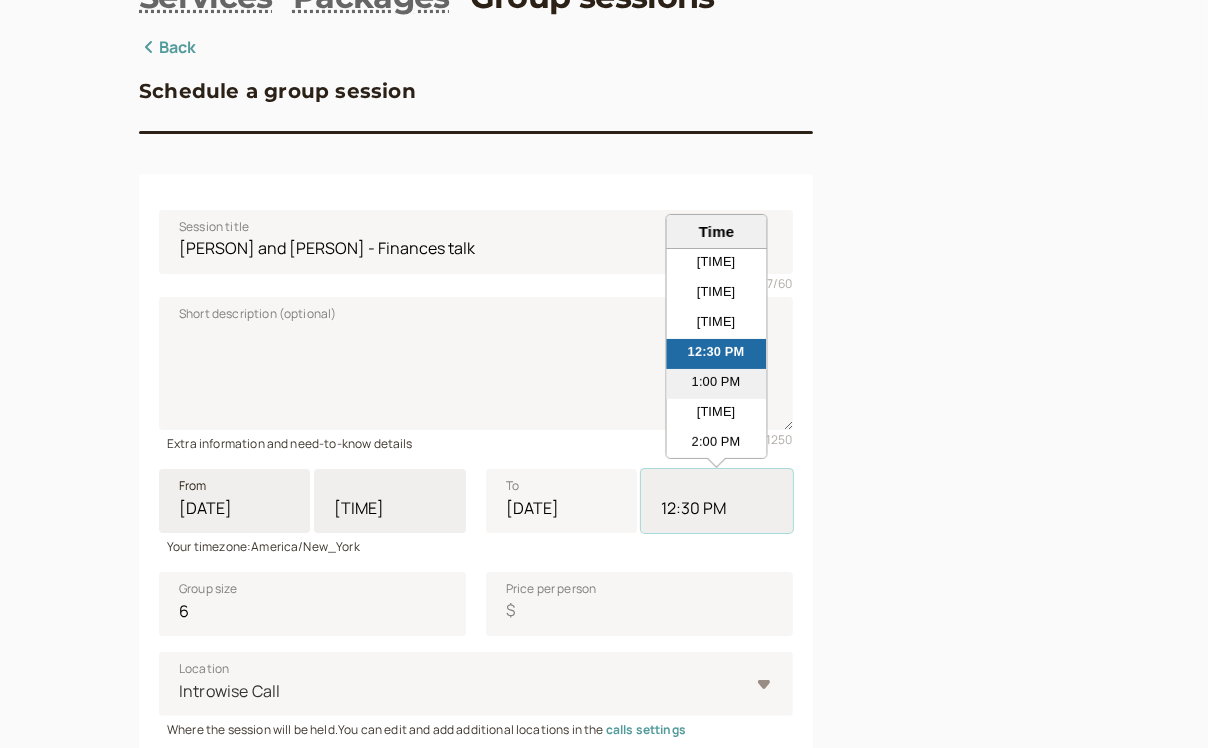 click on "12:30 PM" at bounding box center (716, 501) 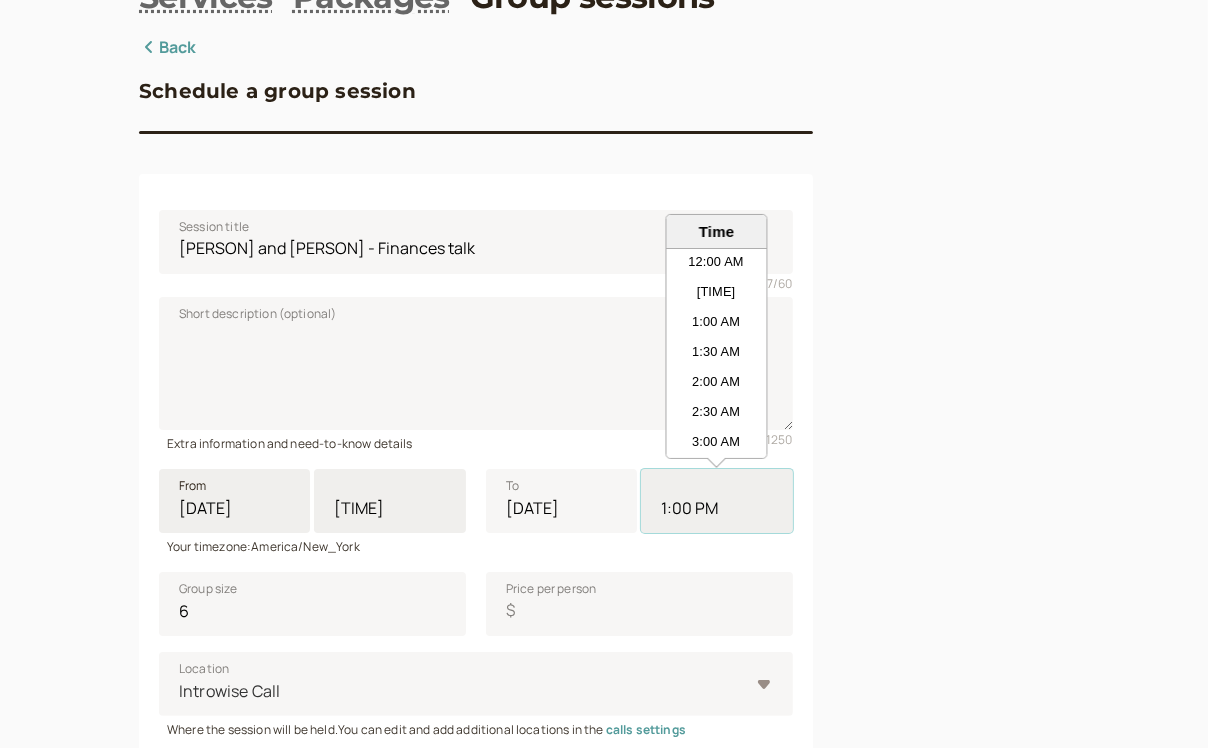 scroll, scrollTop: 690, scrollLeft: 0, axis: vertical 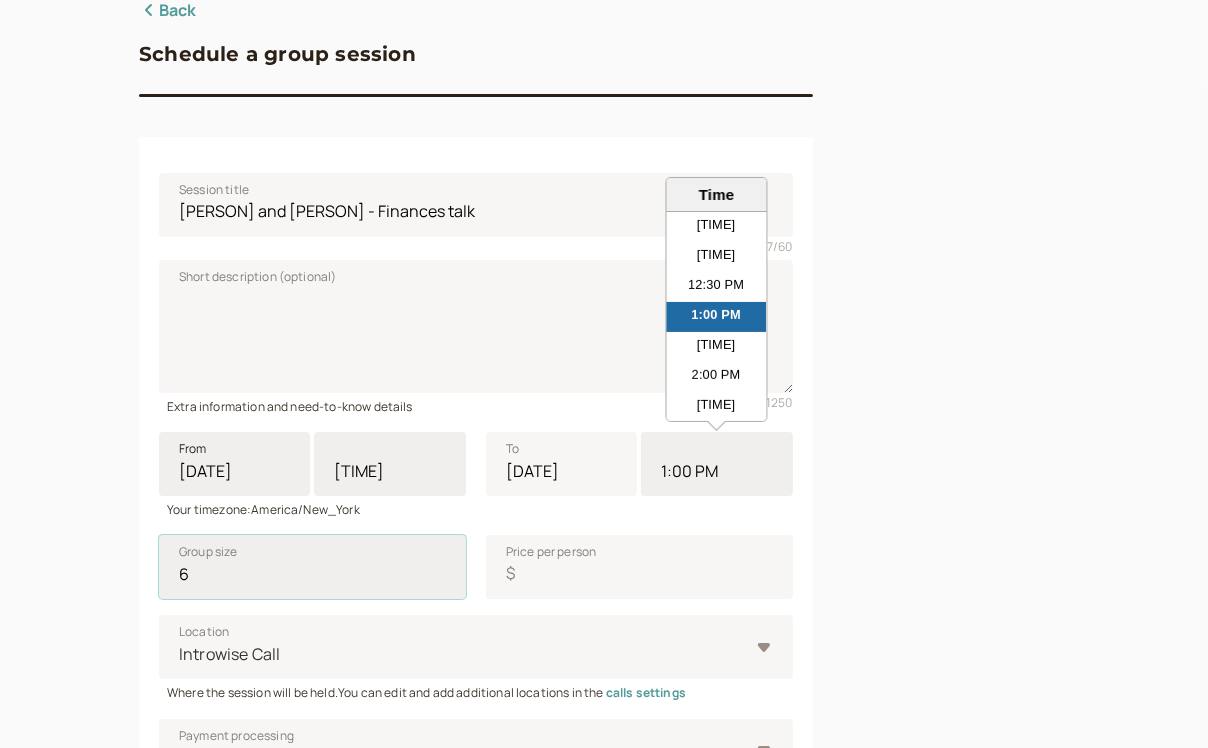 click on "6" at bounding box center [312, 567] 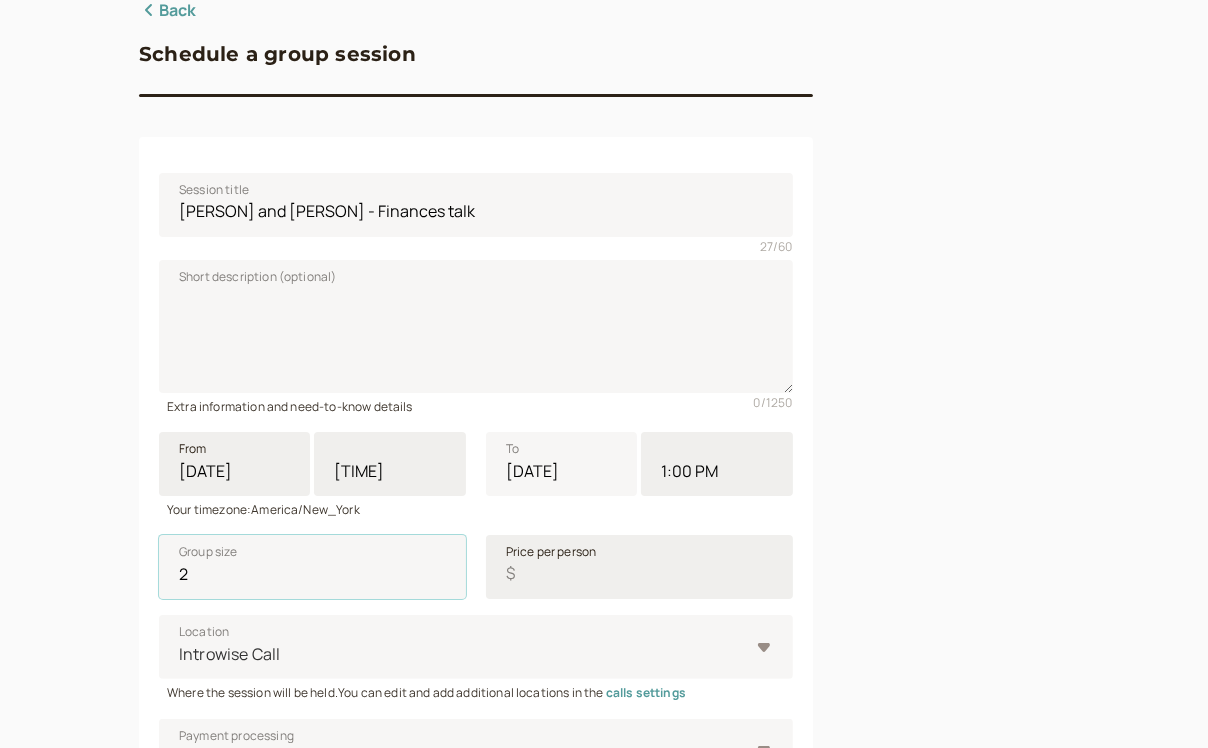 type on "2" 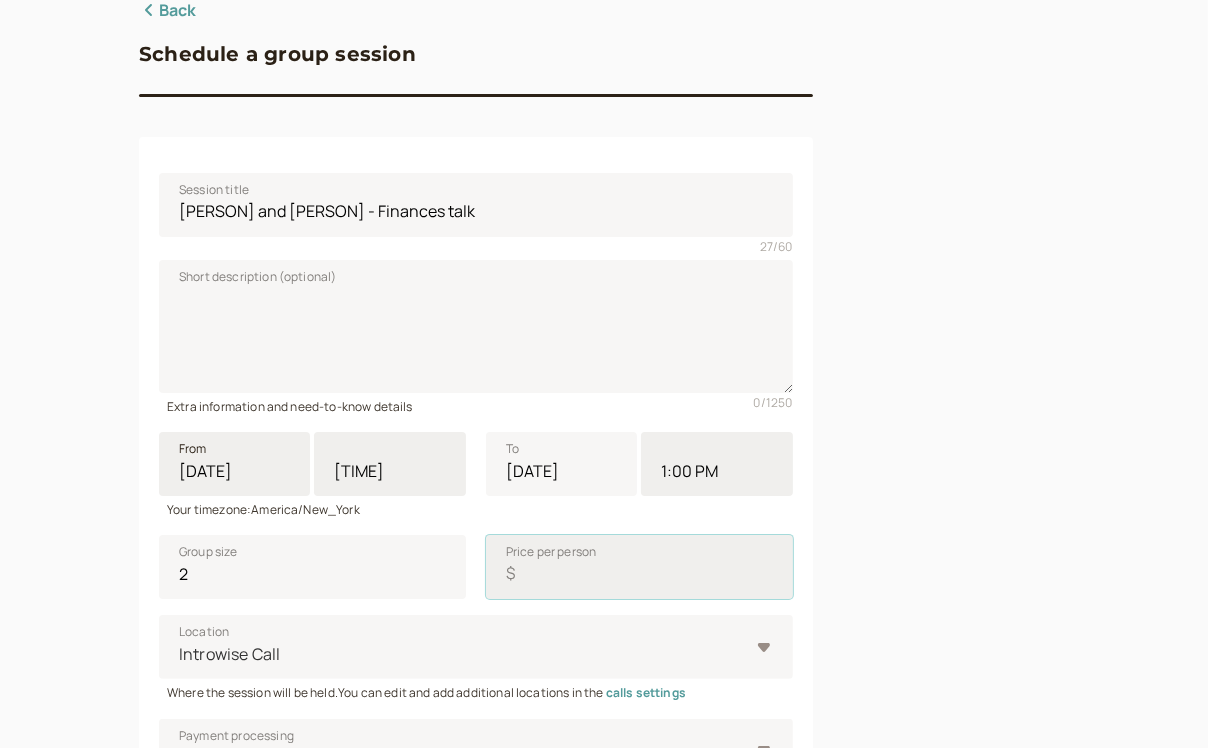 click on "Price per person $" at bounding box center (639, 567) 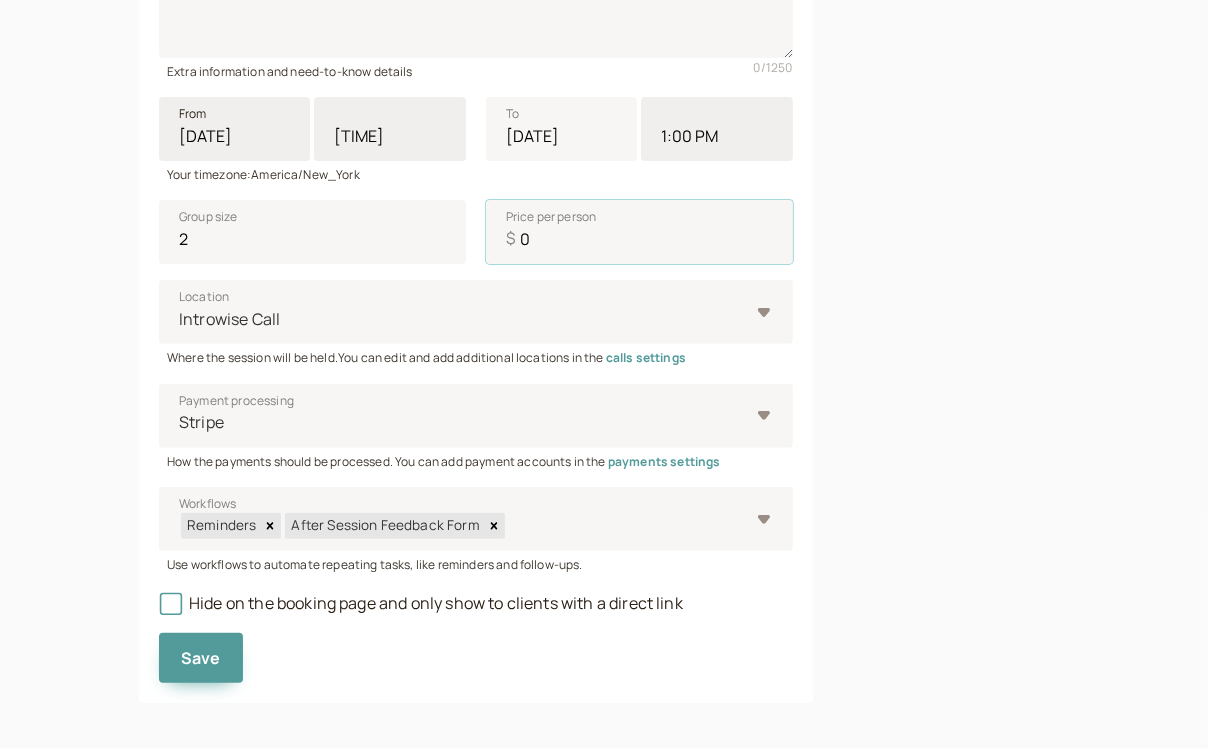 scroll, scrollTop: 515, scrollLeft: 0, axis: vertical 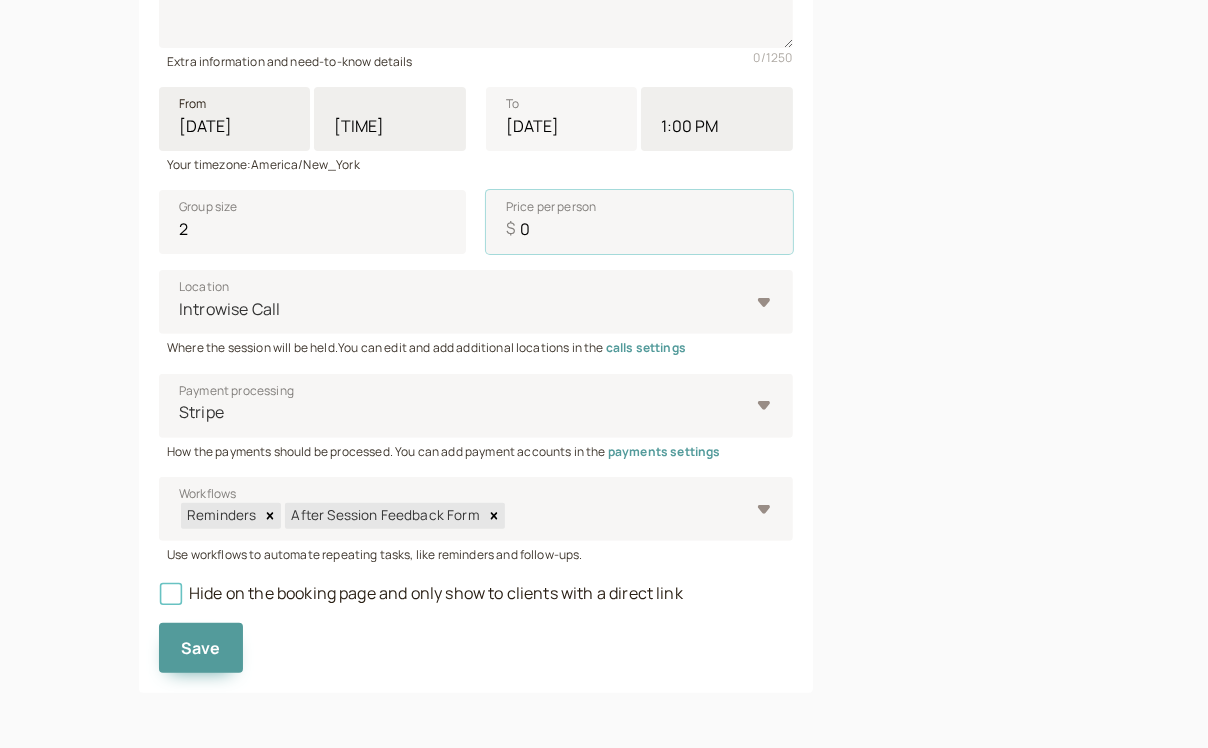 type on "0" 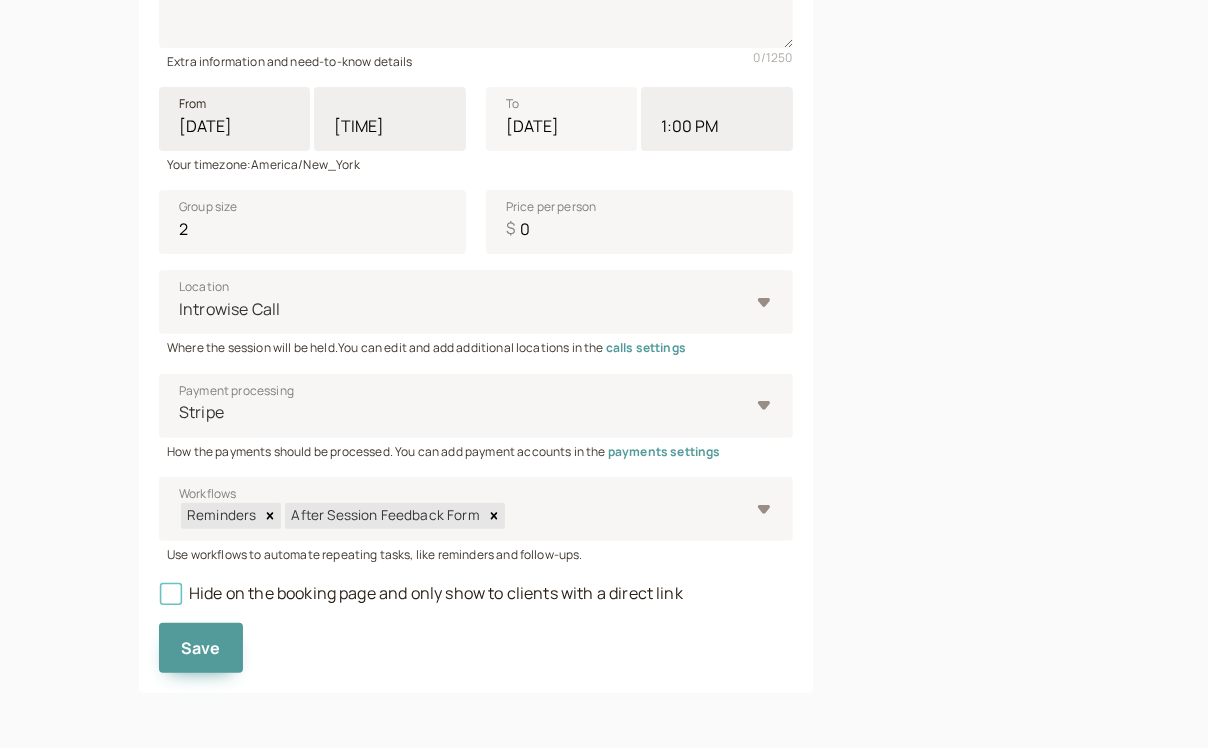 click 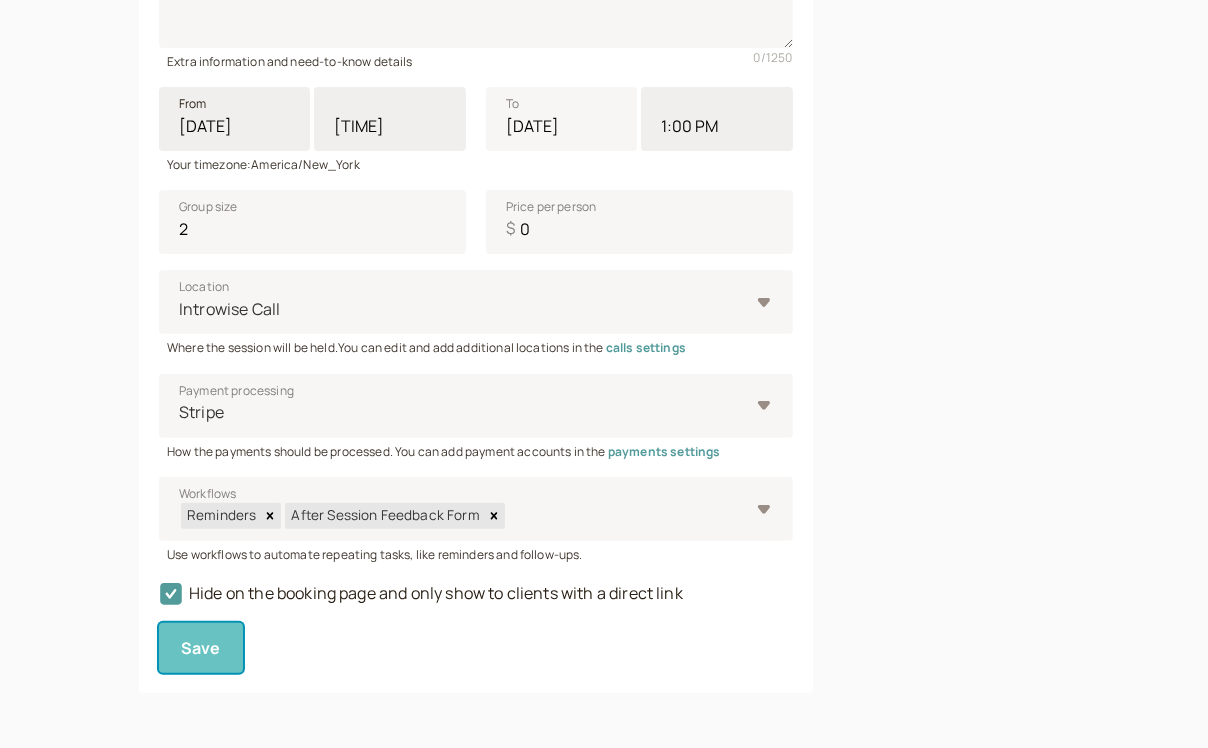 click on "Save" at bounding box center [201, 648] 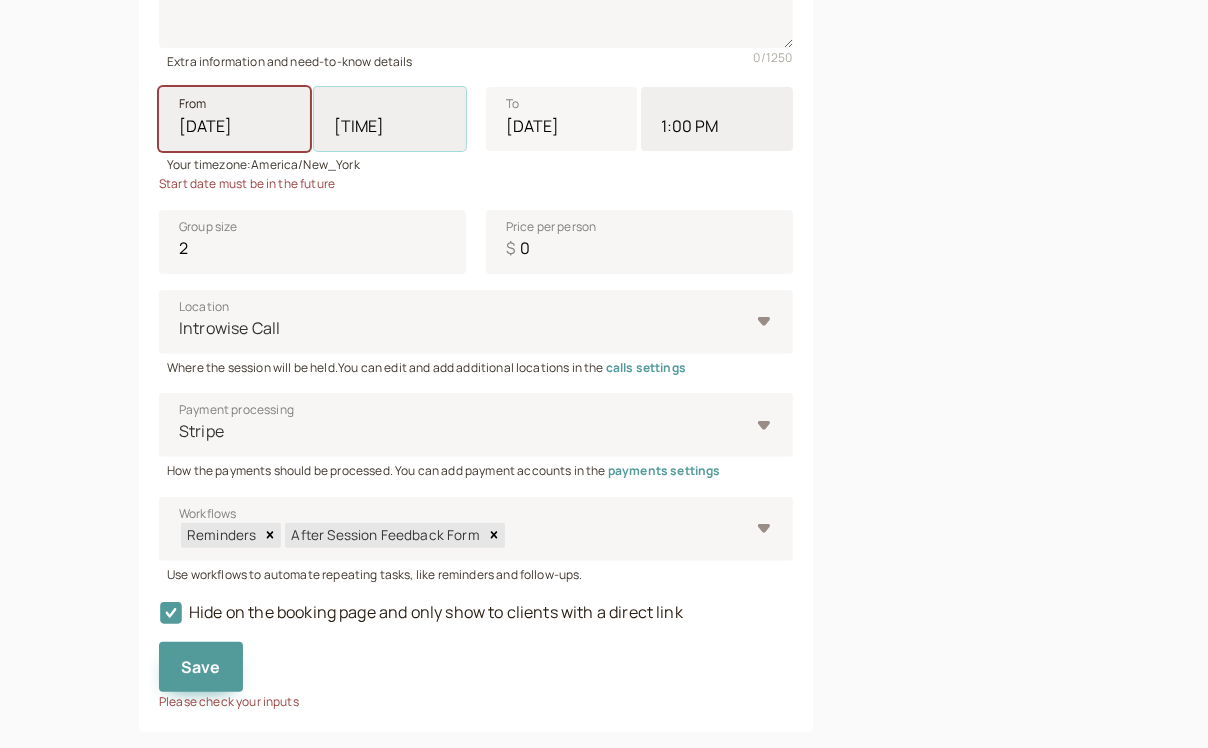 click on "[TIME]" at bounding box center [389, 119] 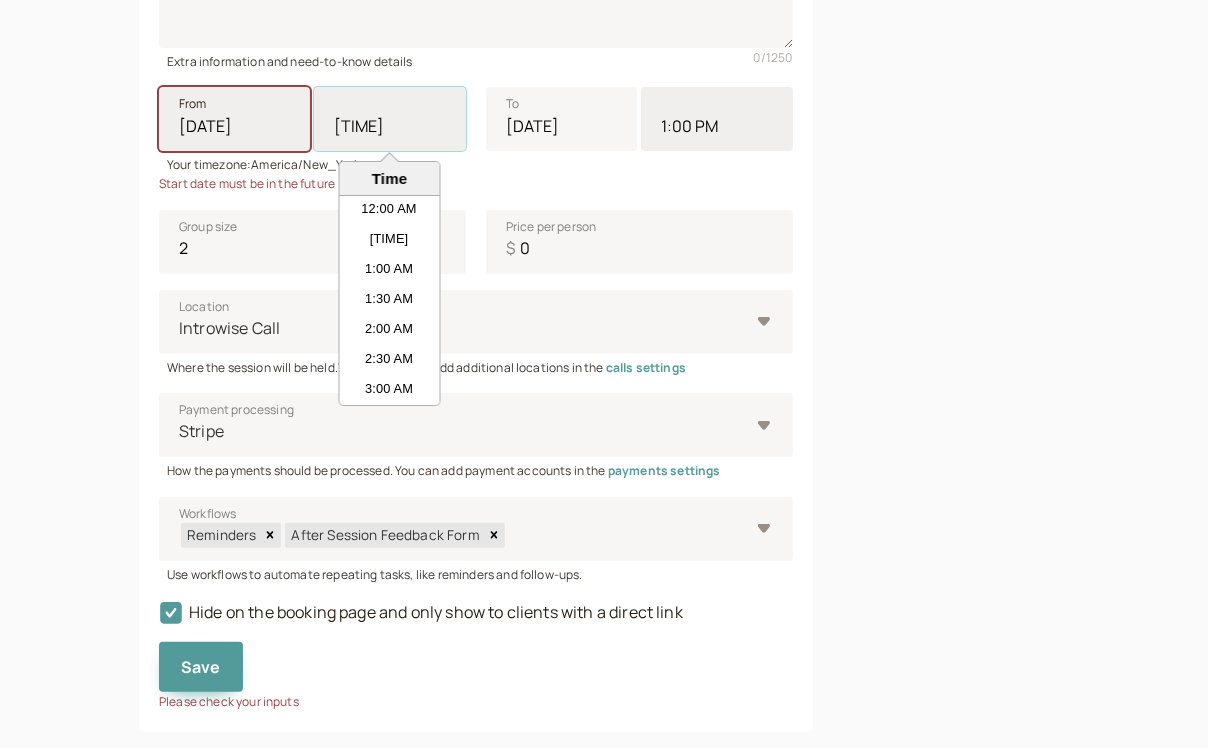 scroll, scrollTop: 600, scrollLeft: 0, axis: vertical 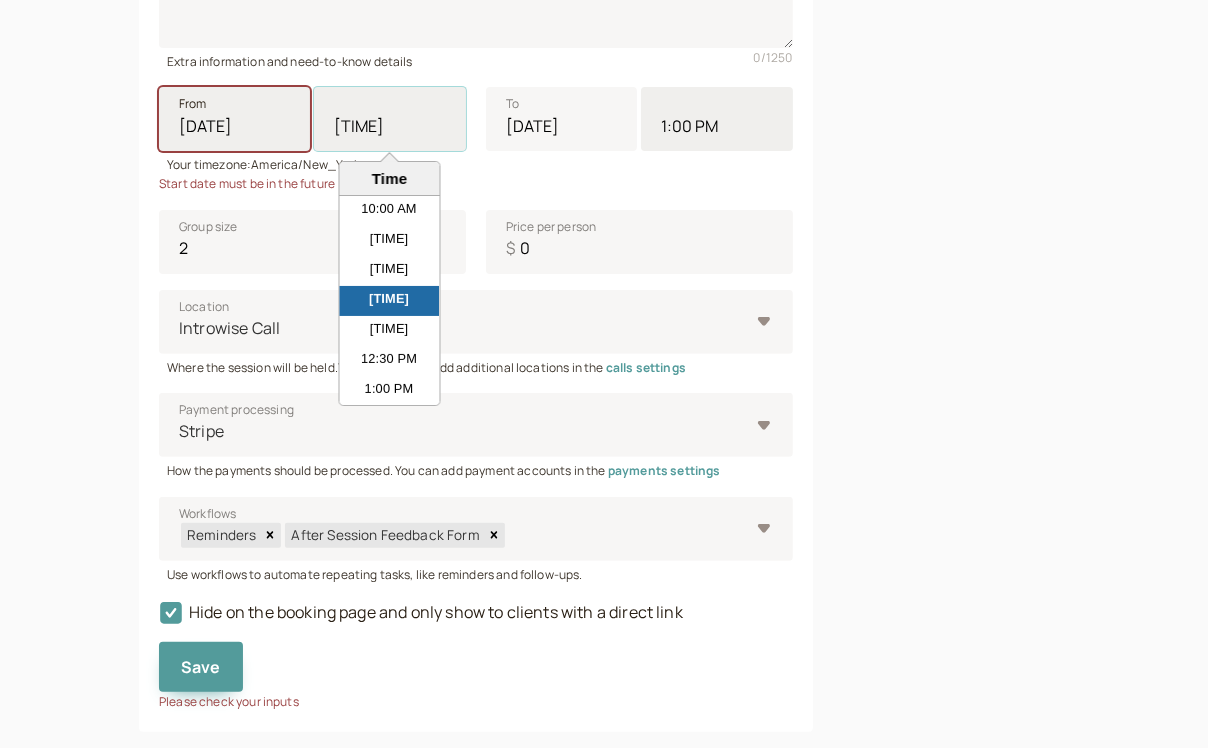 click on "[TIME]" at bounding box center [389, 119] 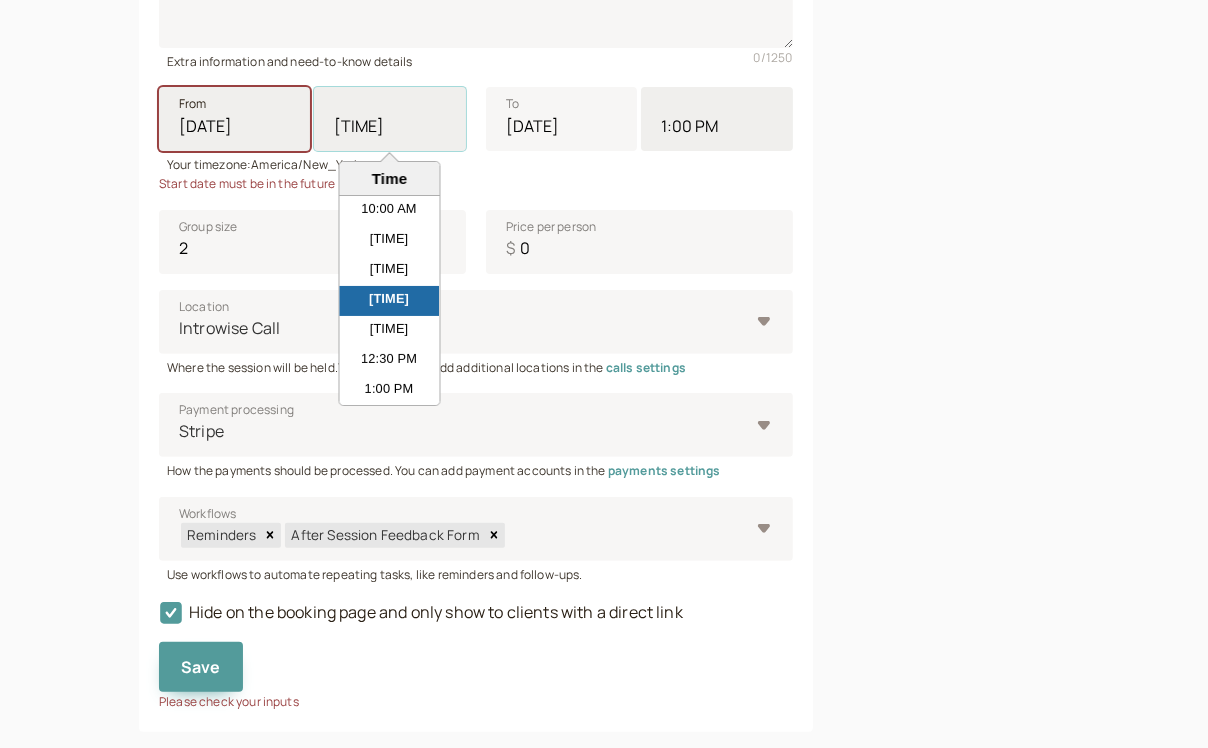 type on "[TIME]" 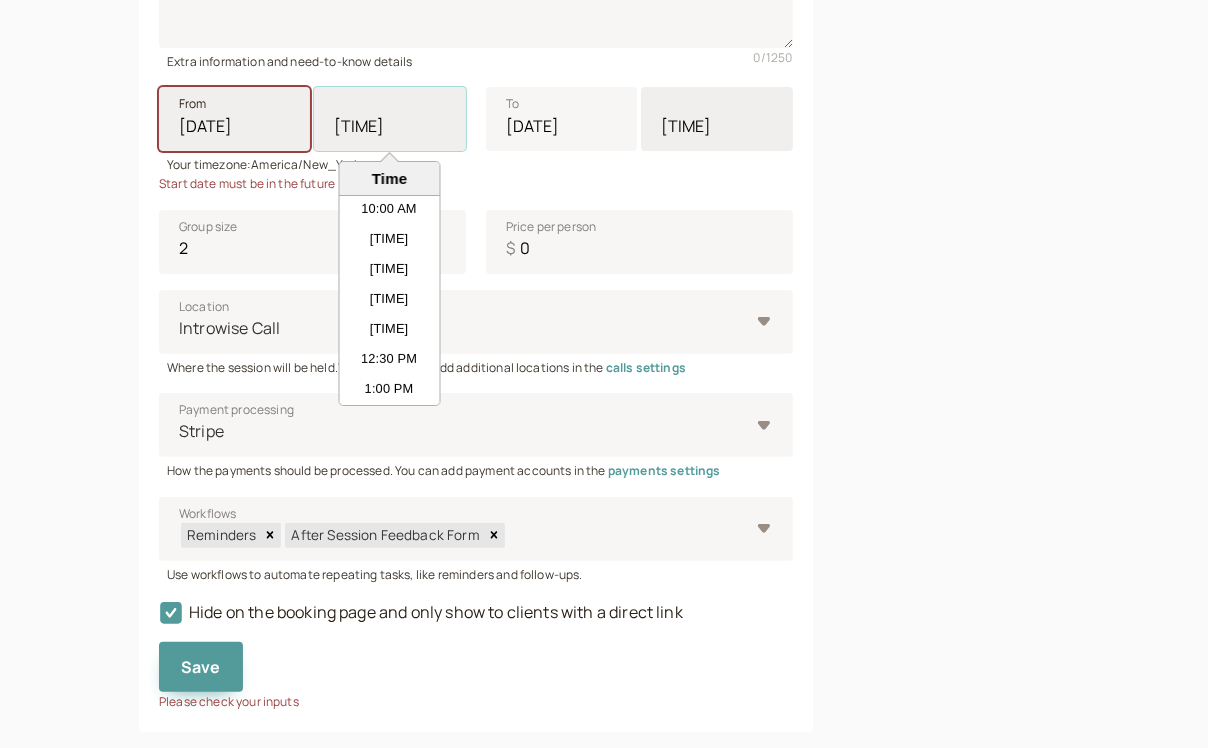 type on "[TIME]" 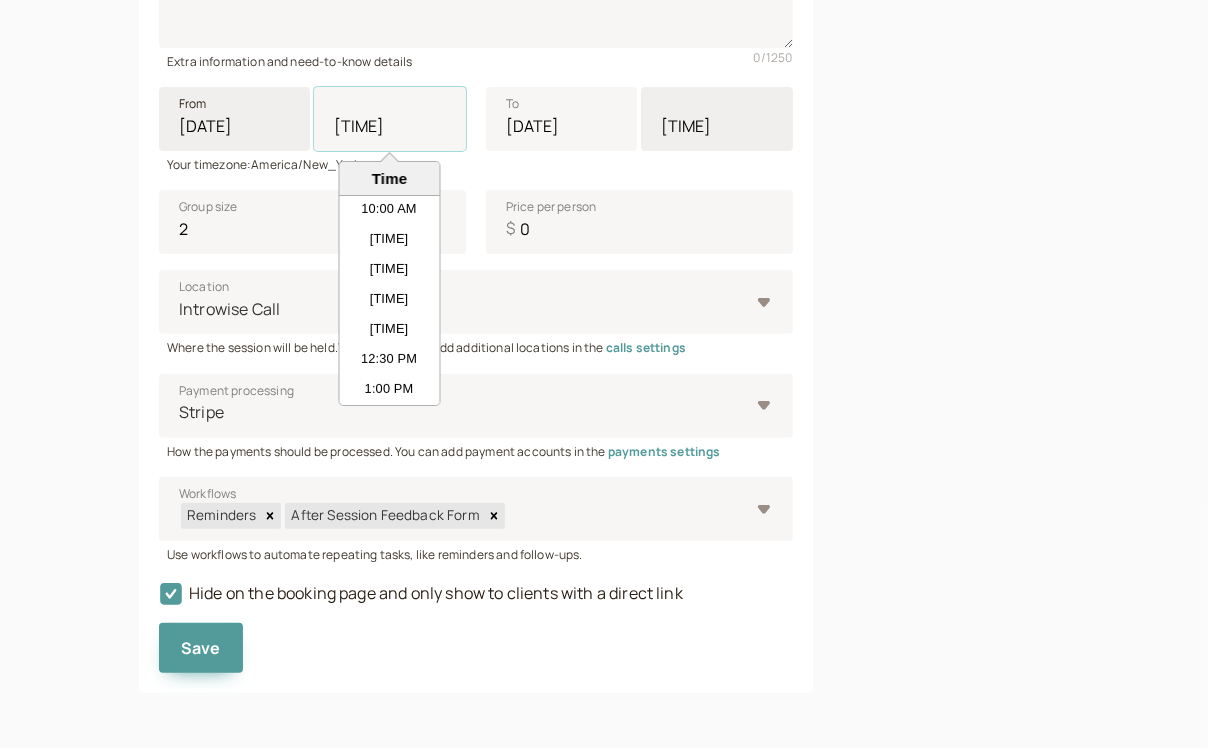 type on "[TIME]" 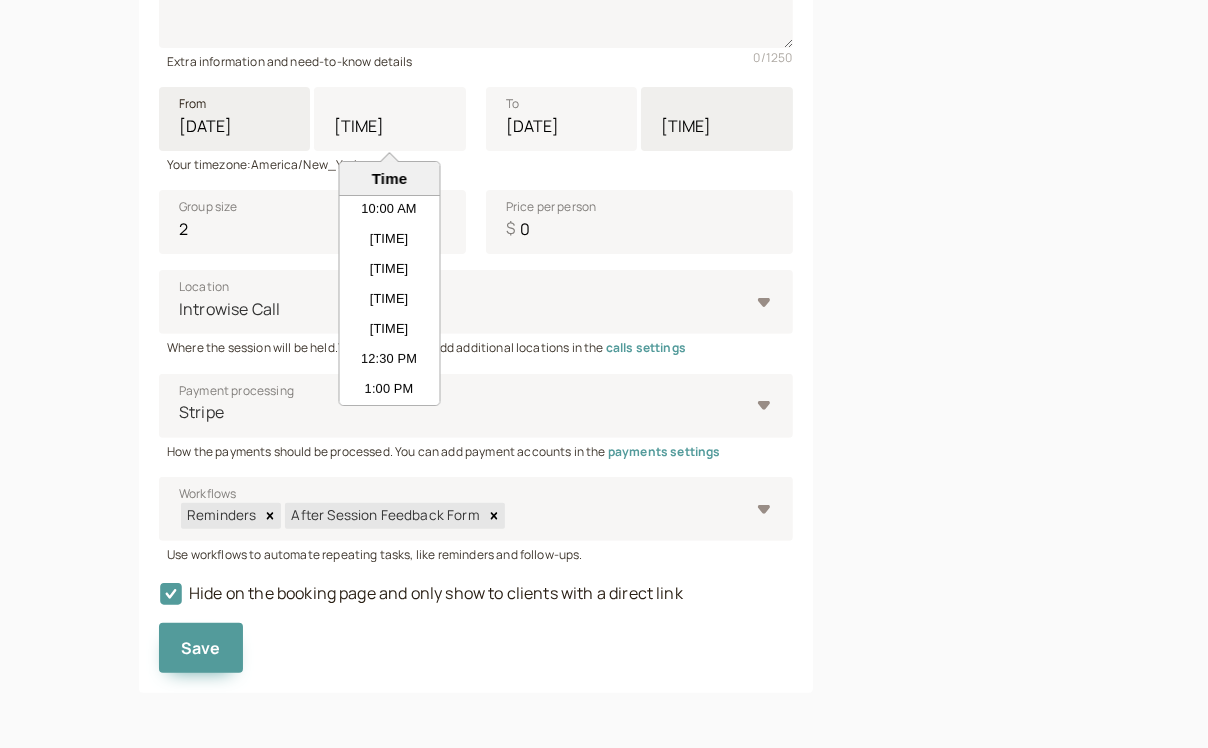 click on "From [DATE]   Selected time: [TIME] [TIME] Time 12:00 AM 12:30 AM 1:00 AM 1:30 AM 2:00 AM 2:30 AM 3:00 AM 3:30 AM 4:00 AM 4:30 AM 5:00 AM 5:30 AM 6:00 AM 6:30 AM 7:00 AM 7:30 AM 8:00 AM 8:30 AM 9:00 AM 9:30 AM 10:00 AM 10:30 AM 11:00 AM 11:30 AM 12:00 PM 12:30 PM 1:00 PM 1:30 PM 2:00 PM 2:30 PM 3:00 PM 3:30 PM 4:00 PM 4:30 PM 5:00 PM 5:30 PM 6:00 PM 6:30 PM 7:00 PM 7:30 PM 8:00 PM 8:30 PM 9:00 PM 9:30 PM 10:00 PM 10:30 PM 11:00 PM 11:30 PM To [DATE]   Selected time: [TIME] [TIME] Your timezone:  America/New_York" at bounding box center [476, 122] 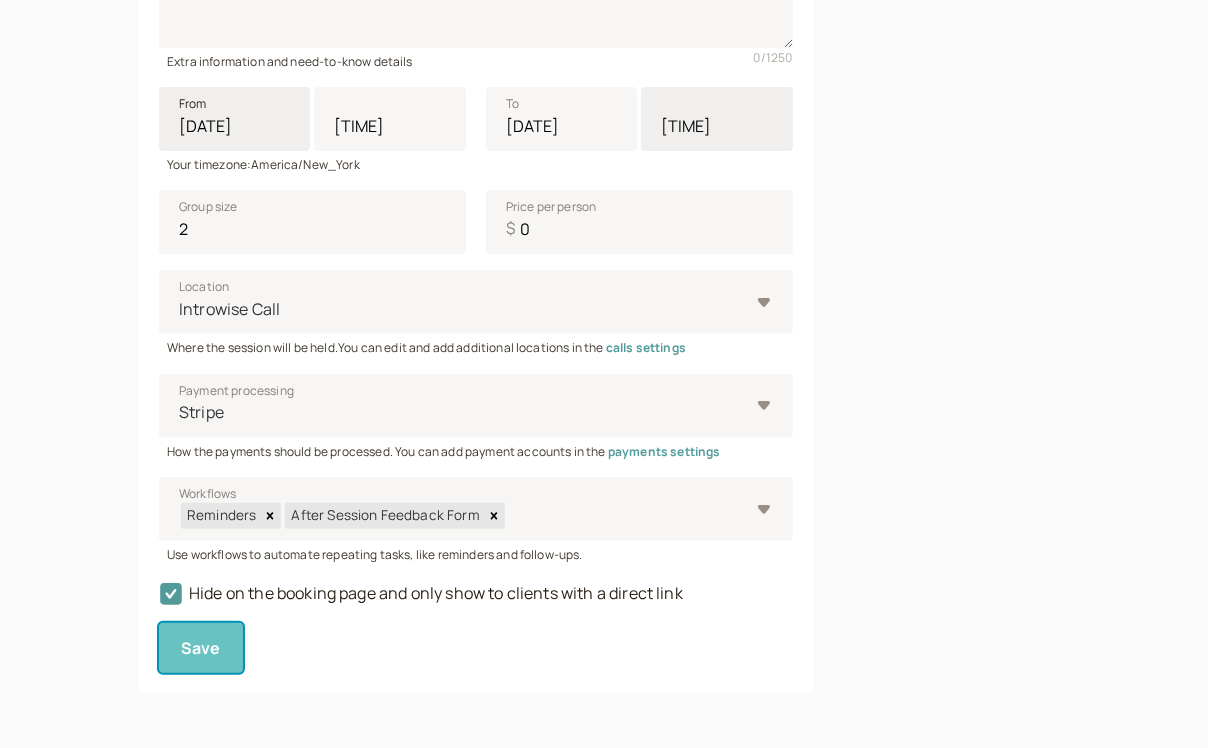 click on "Save" at bounding box center [201, 648] 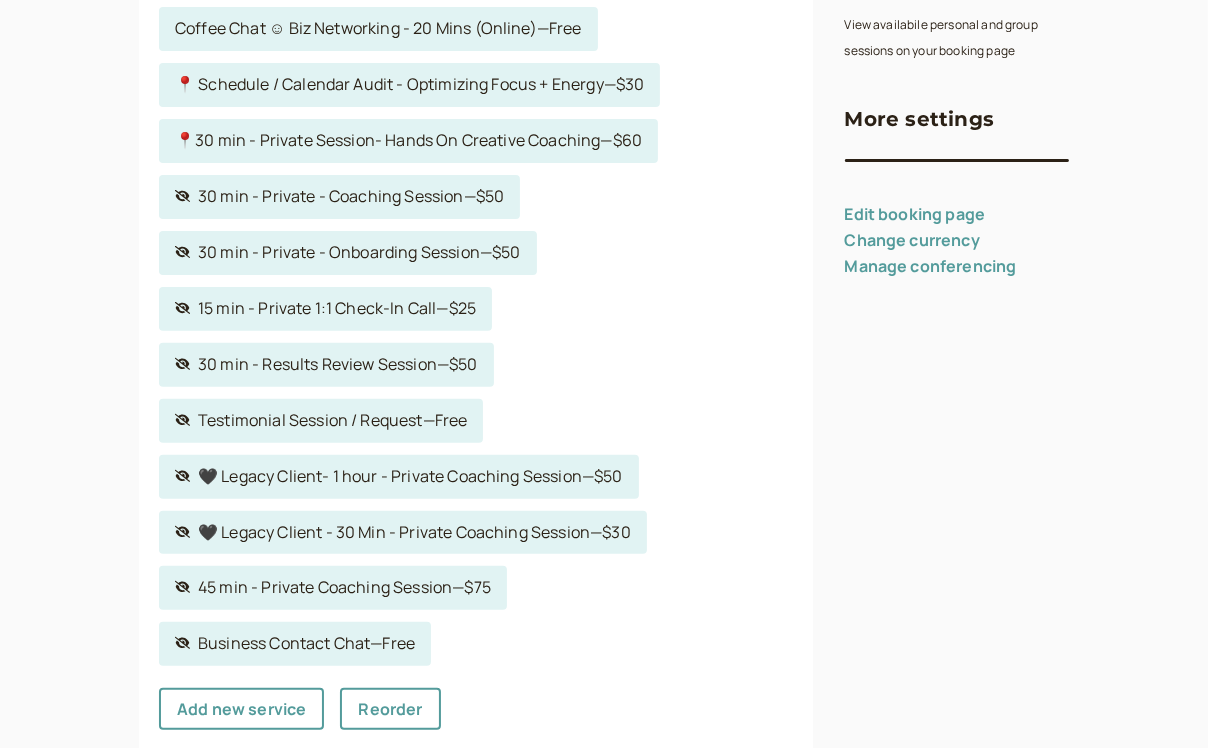 scroll, scrollTop: 0, scrollLeft: 0, axis: both 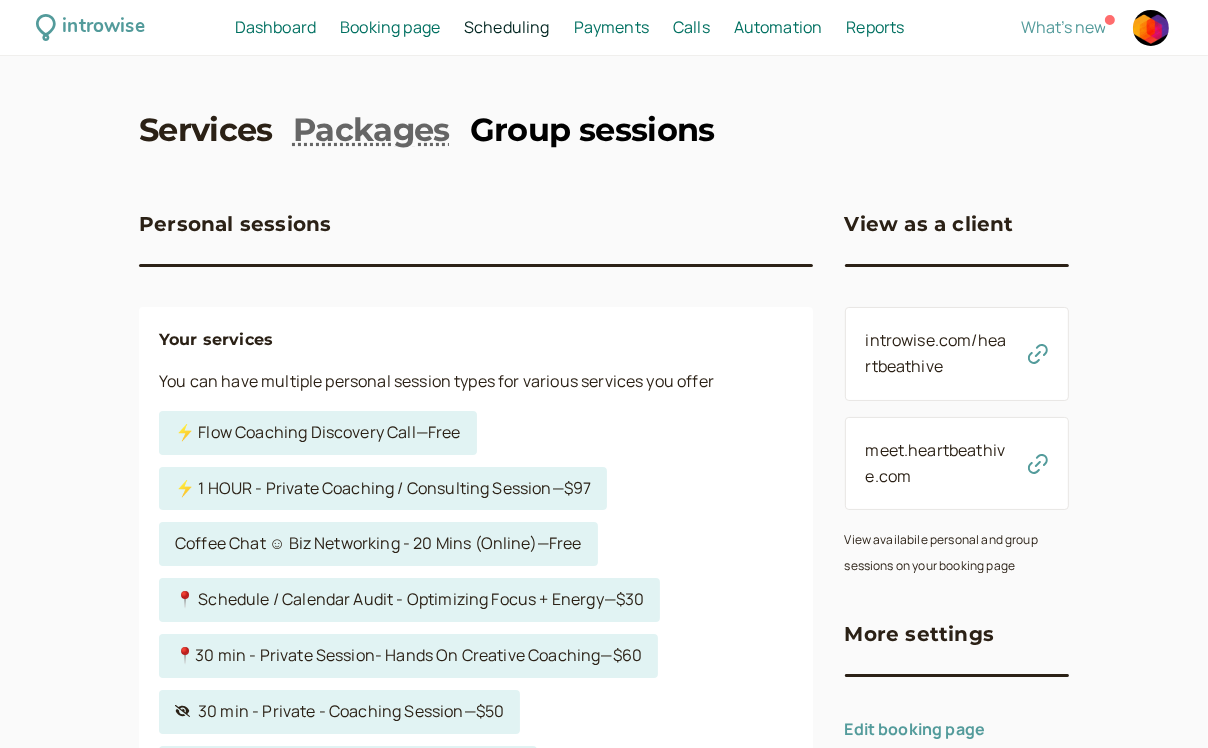 click on "Group sessions" at bounding box center [592, 130] 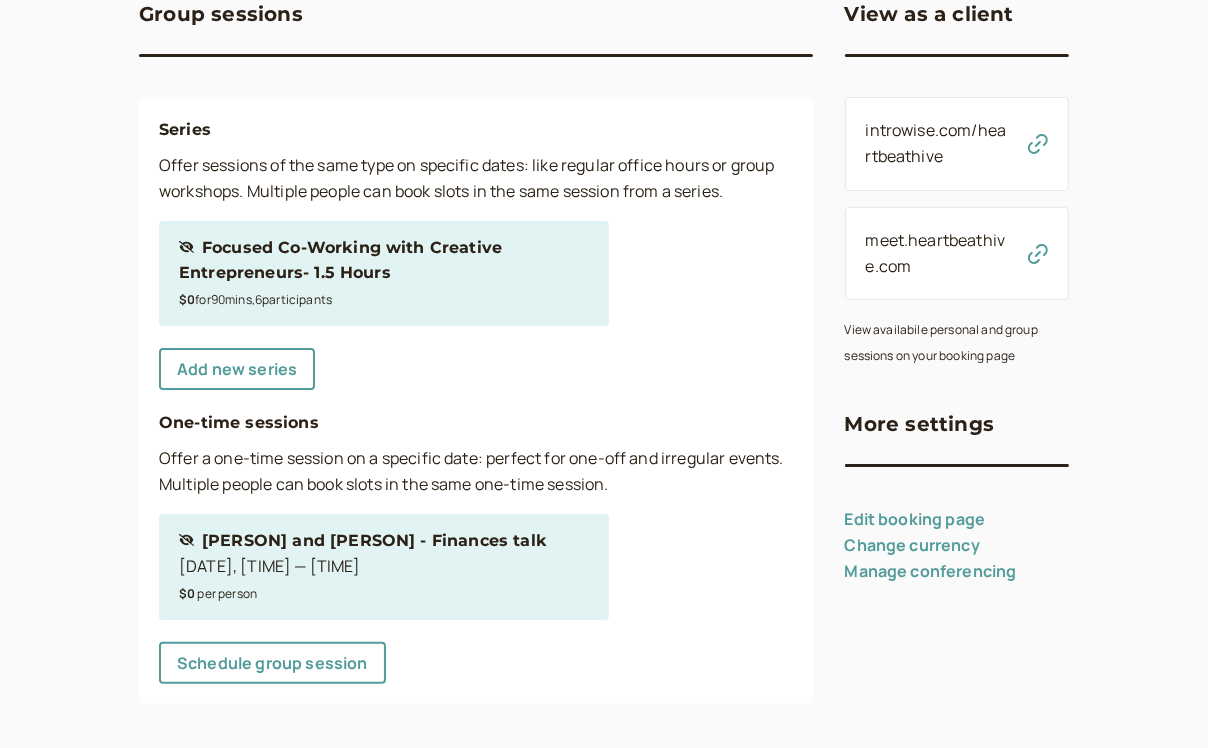 scroll, scrollTop: 220, scrollLeft: 0, axis: vertical 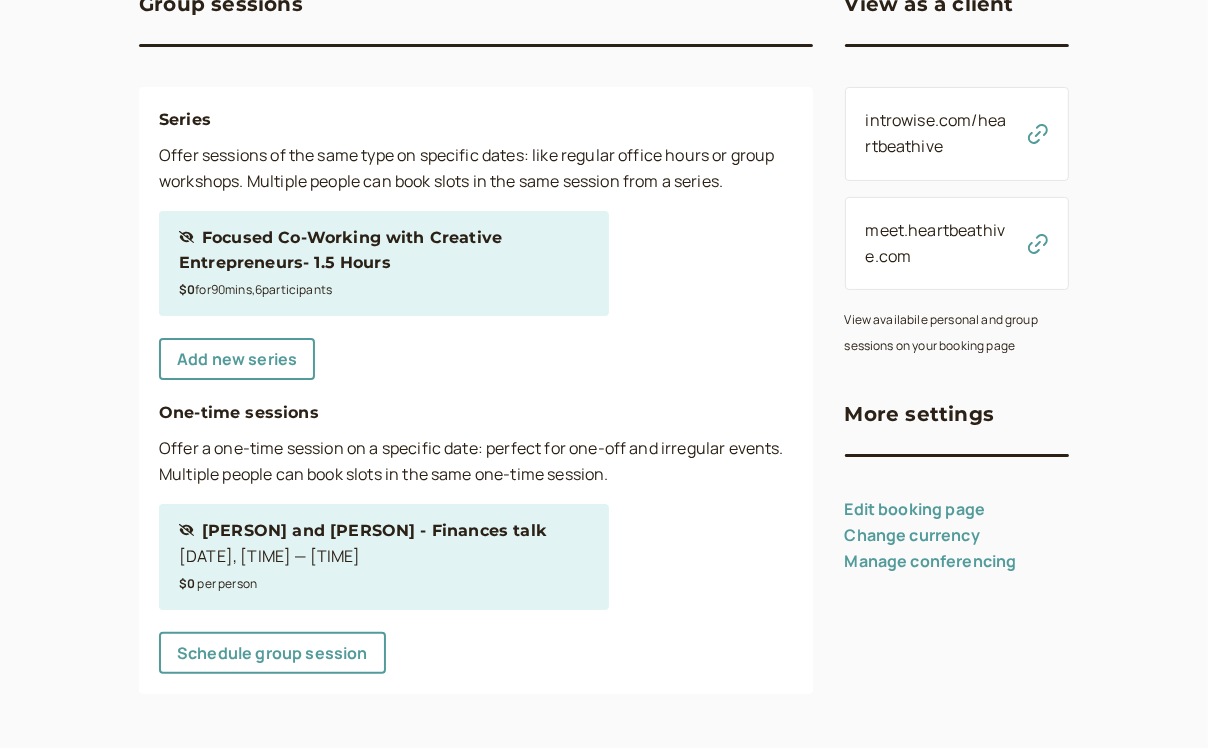 click on "Hidden session [PERSON] and [PERSON] - Finances talk [DATE], [TIME] — [TIME] $0   per person" at bounding box center (384, 557) 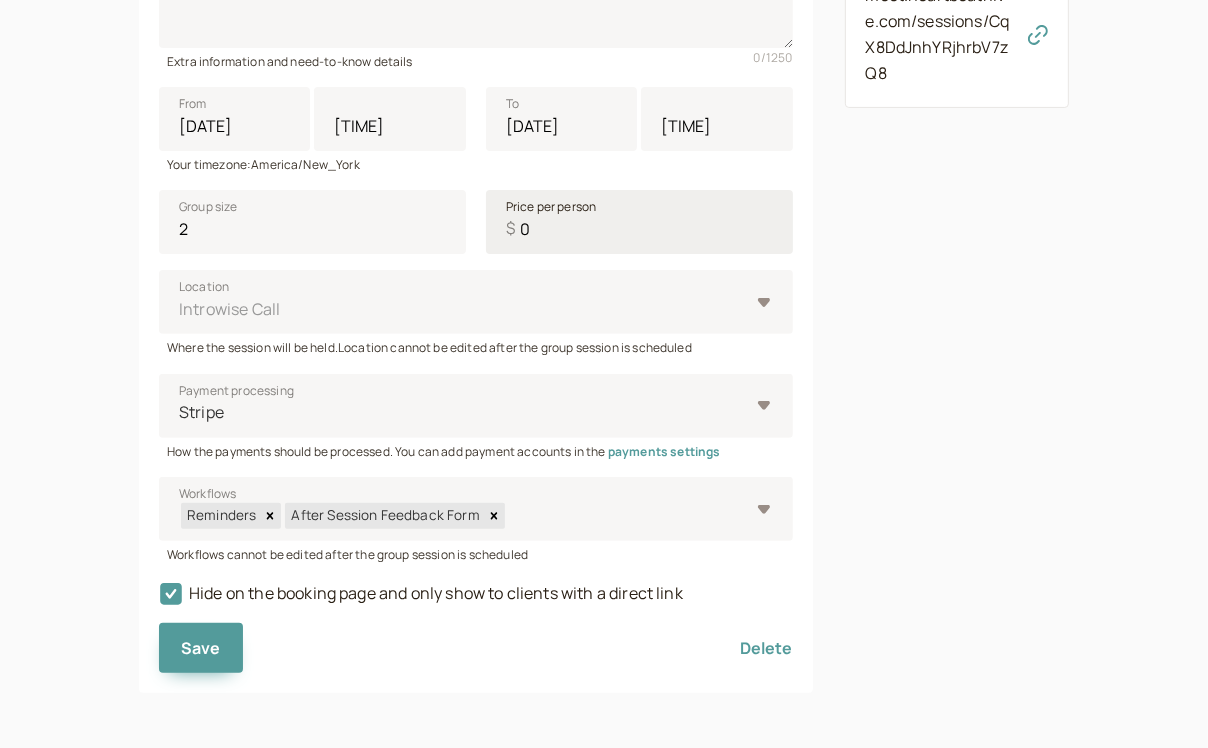 scroll, scrollTop: 0, scrollLeft: 0, axis: both 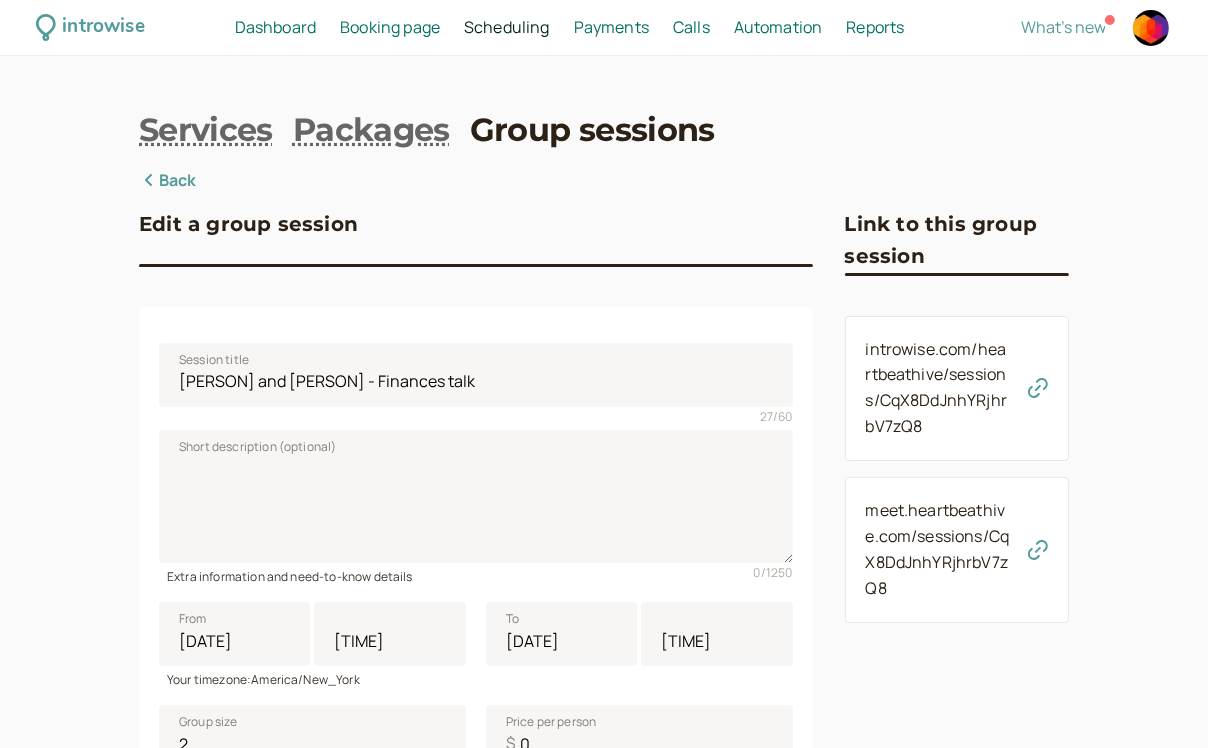 click 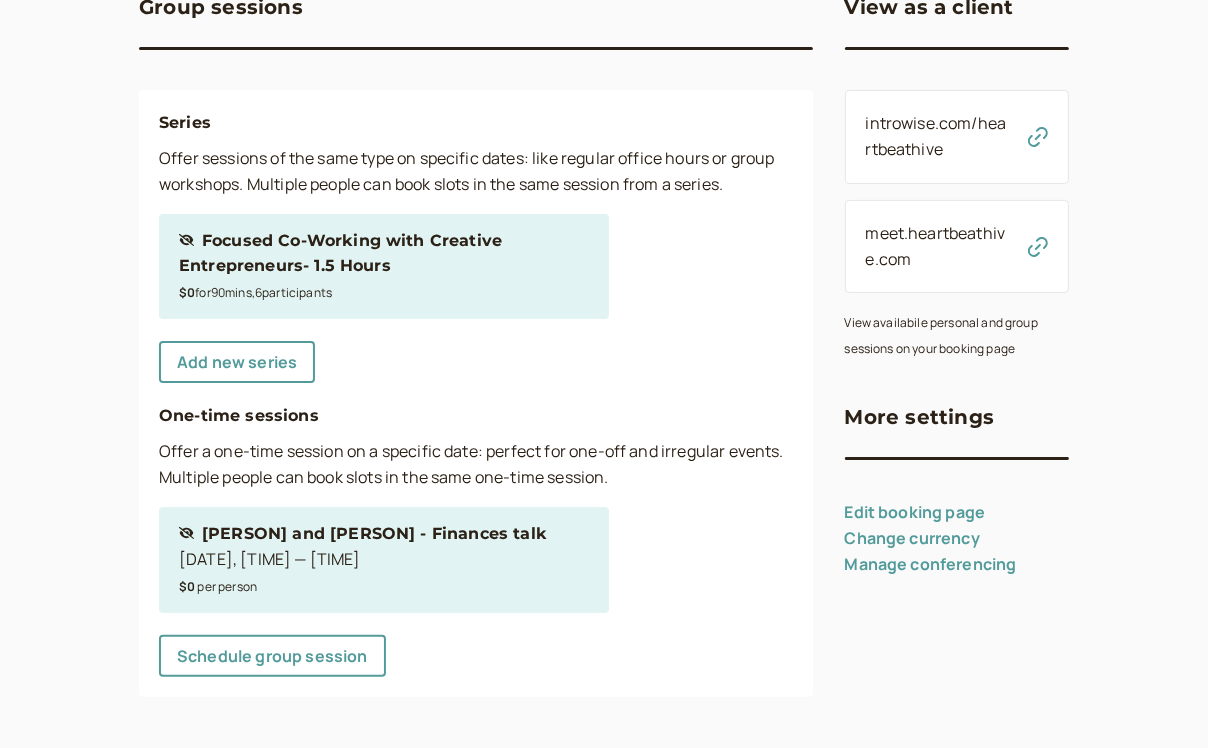 scroll, scrollTop: 220, scrollLeft: 0, axis: vertical 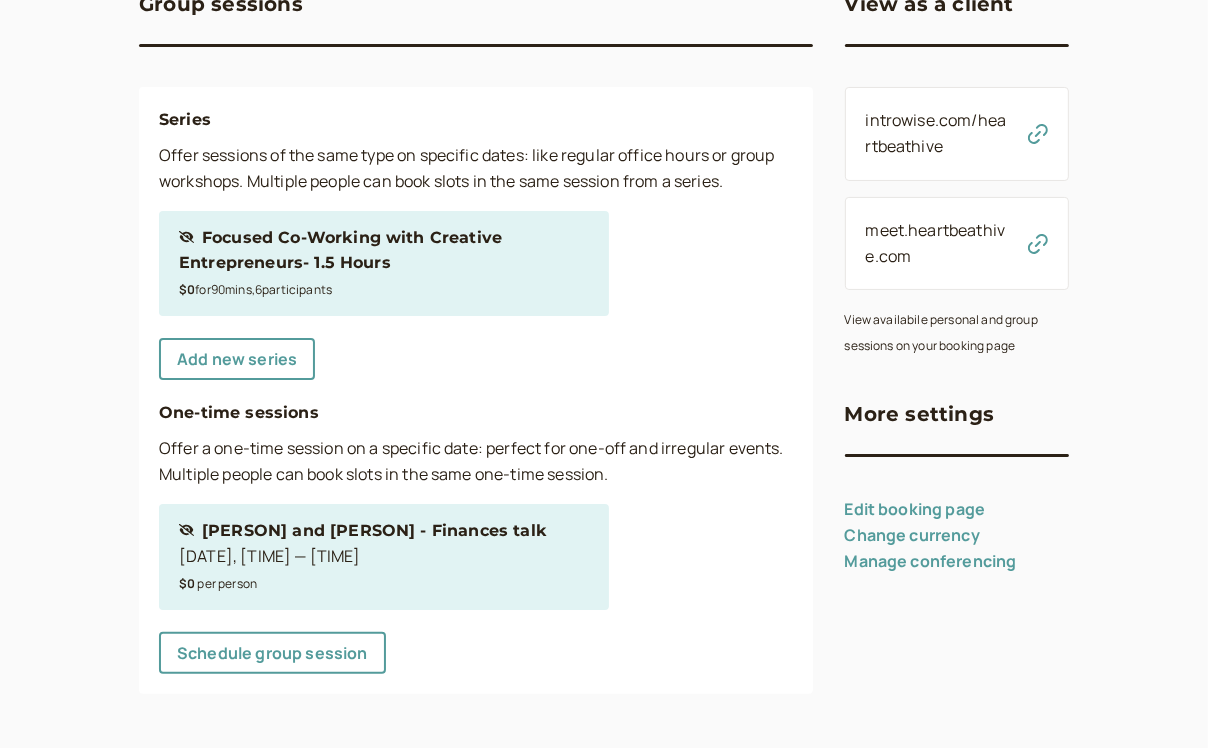 click on "[DATE], [TIME] — [TIME]" at bounding box center [363, 557] 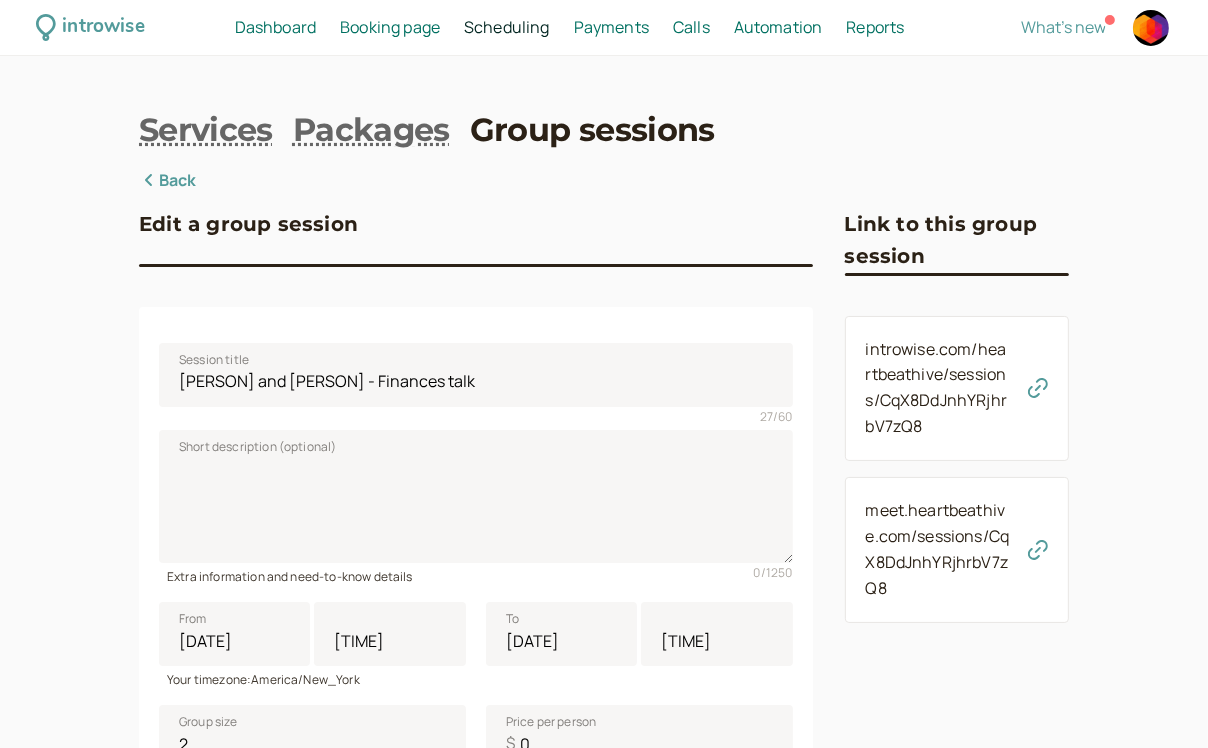 scroll, scrollTop: 195, scrollLeft: 0, axis: vertical 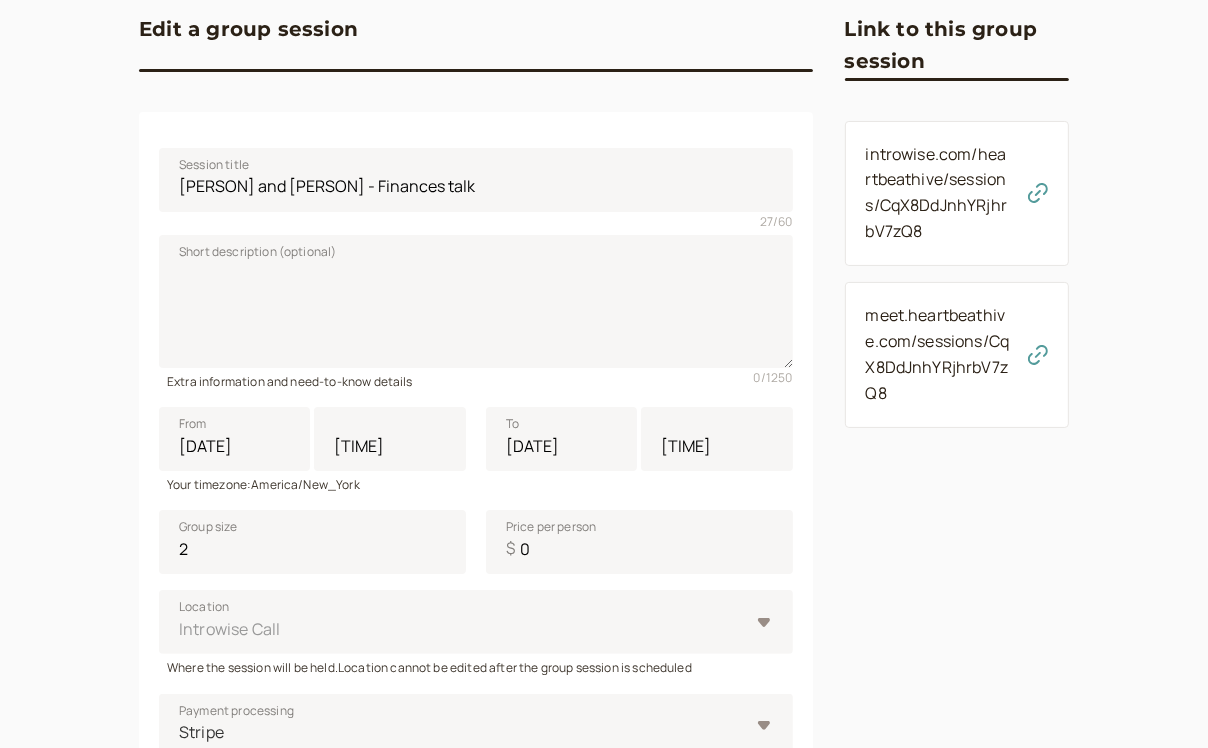 click on "introwise.com/heartbeathive/sessions/CqX8DdJnhYRjhrbV7zQ8" at bounding box center (937, 193) 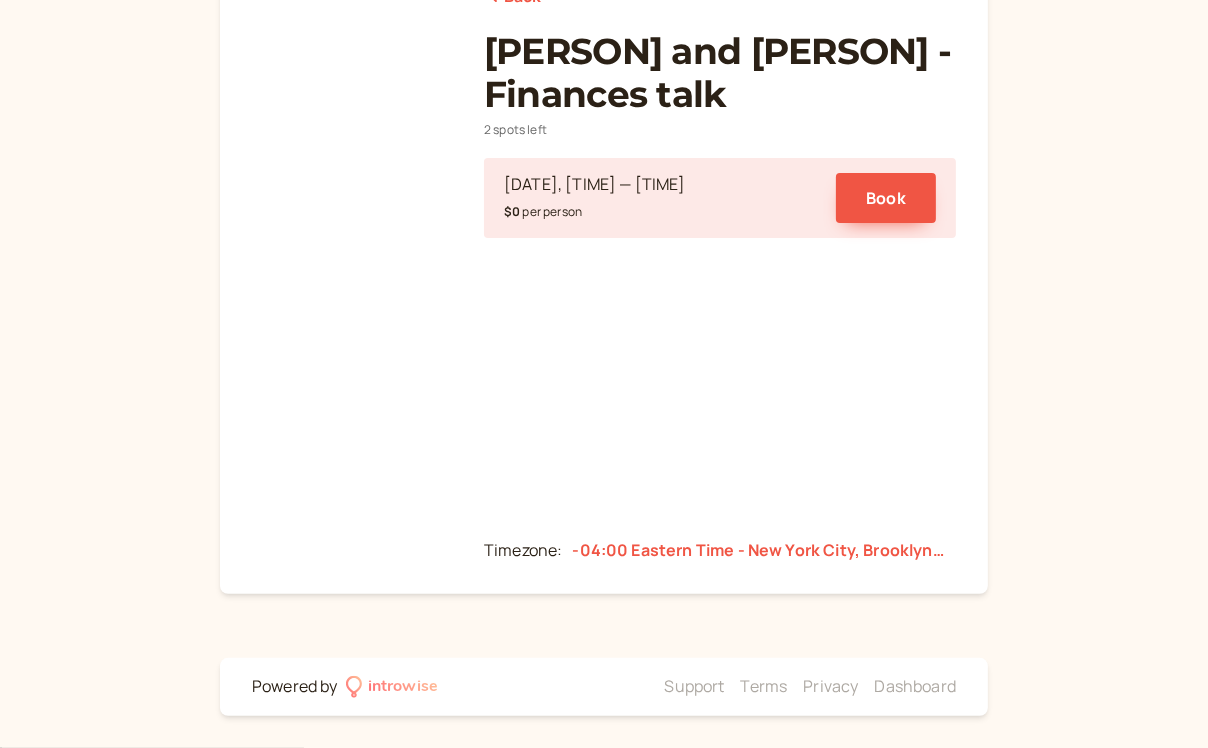 scroll, scrollTop: 0, scrollLeft: 0, axis: both 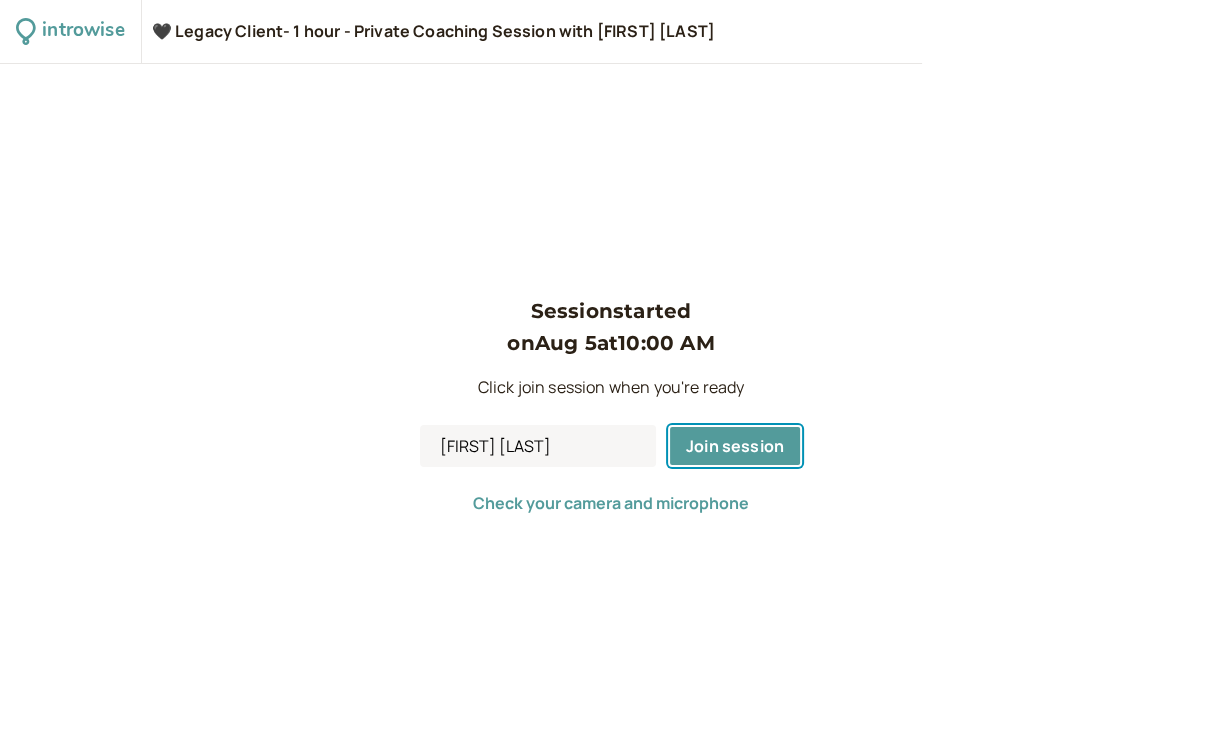 click on "Join session" at bounding box center (735, 446) 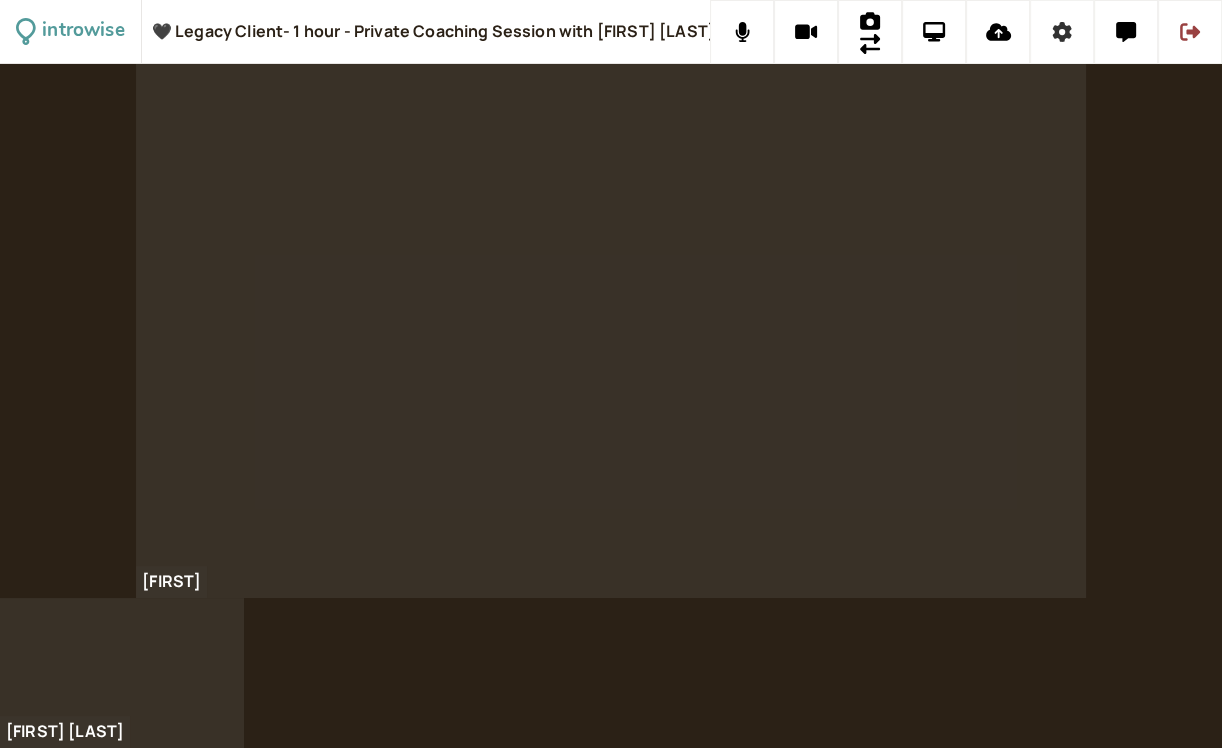 click 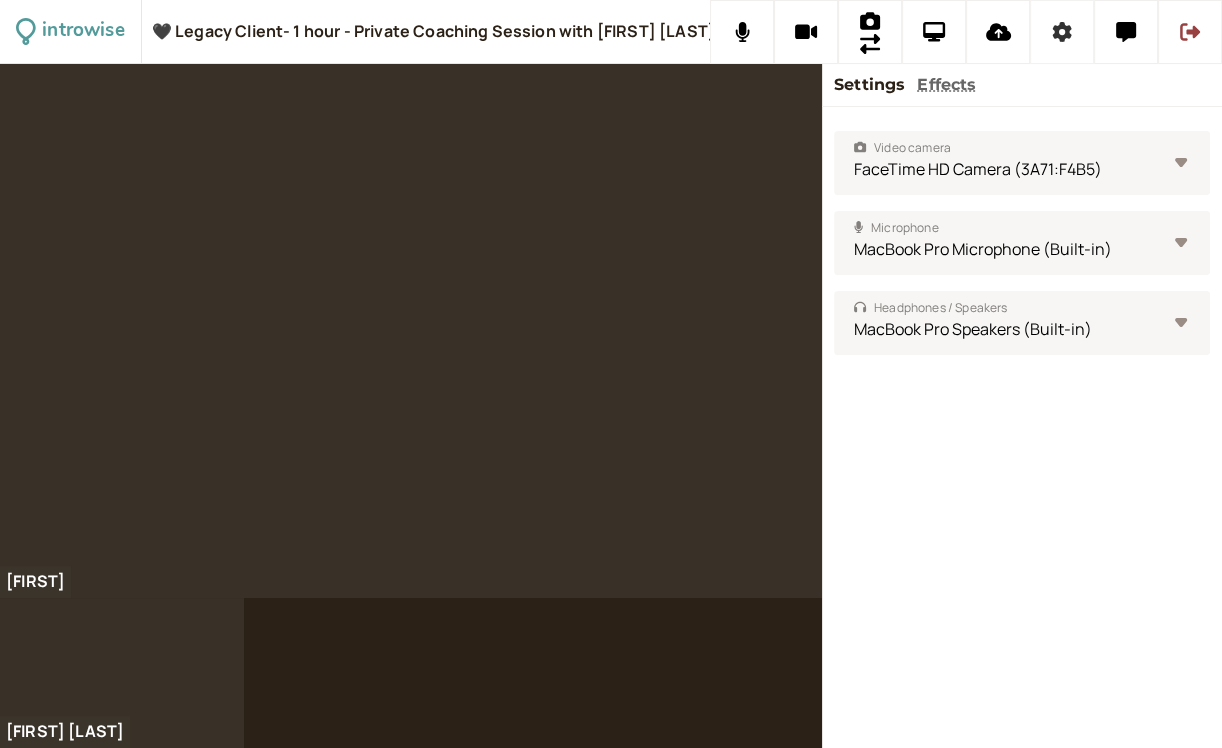 click 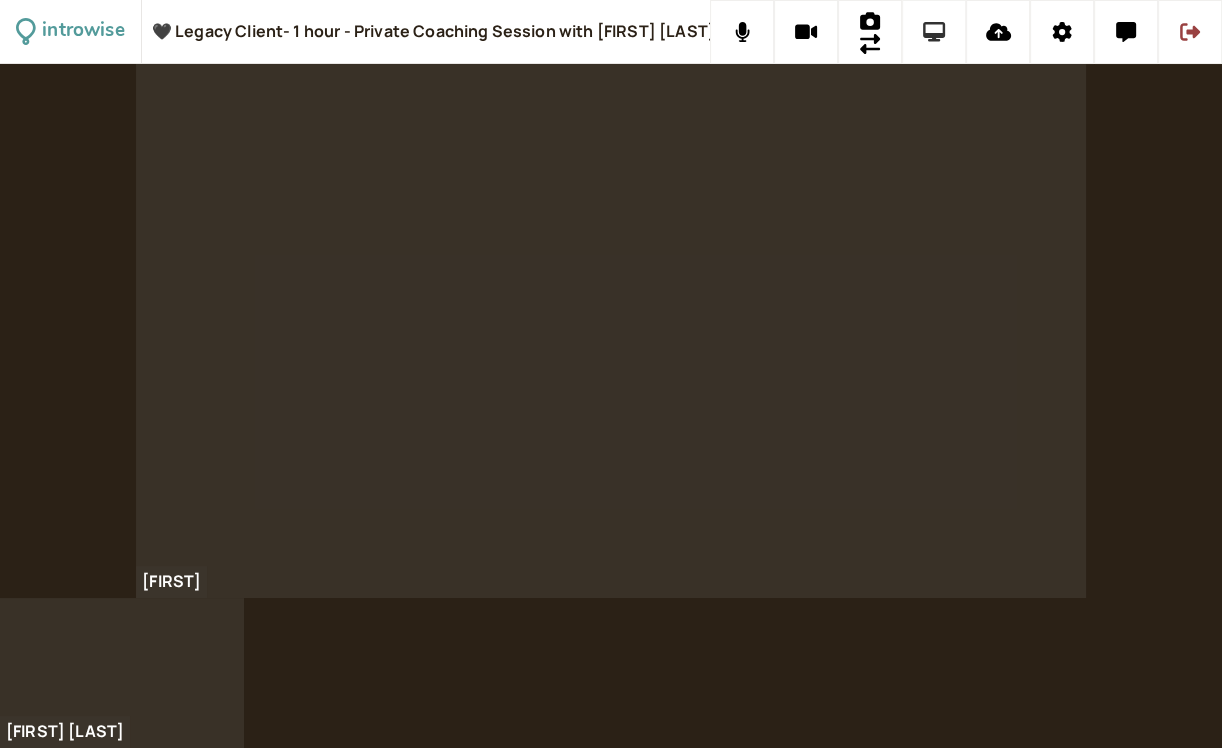 click 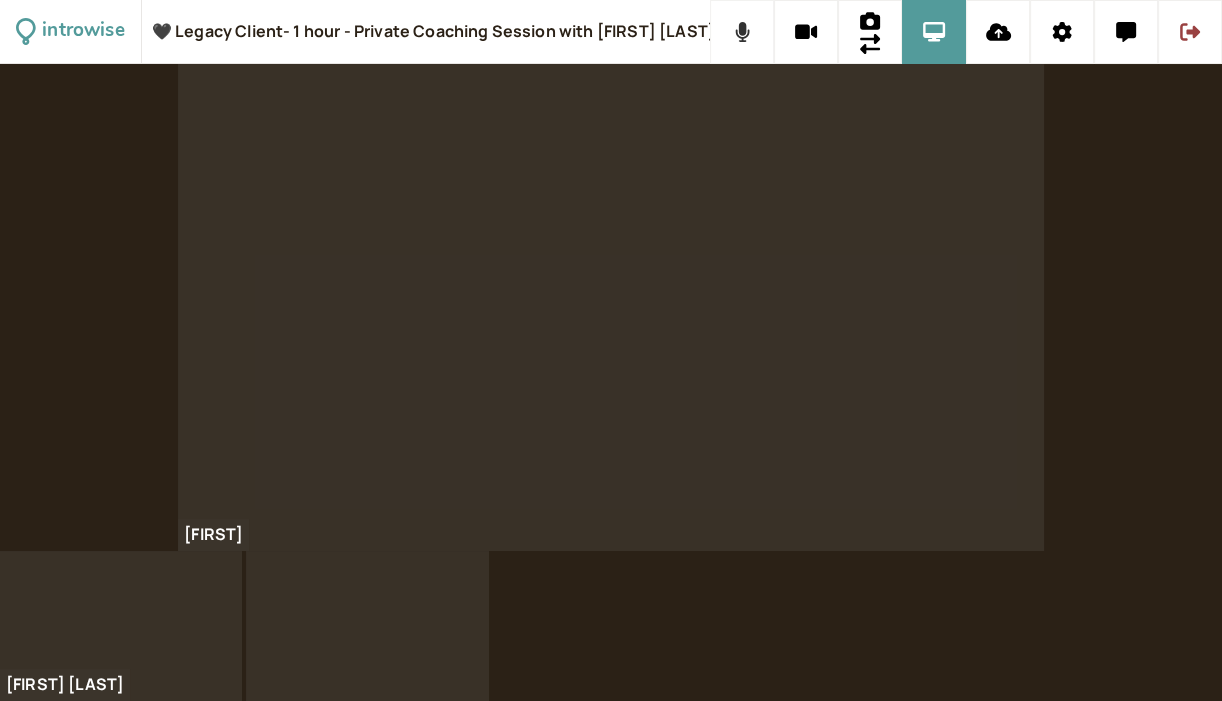 click 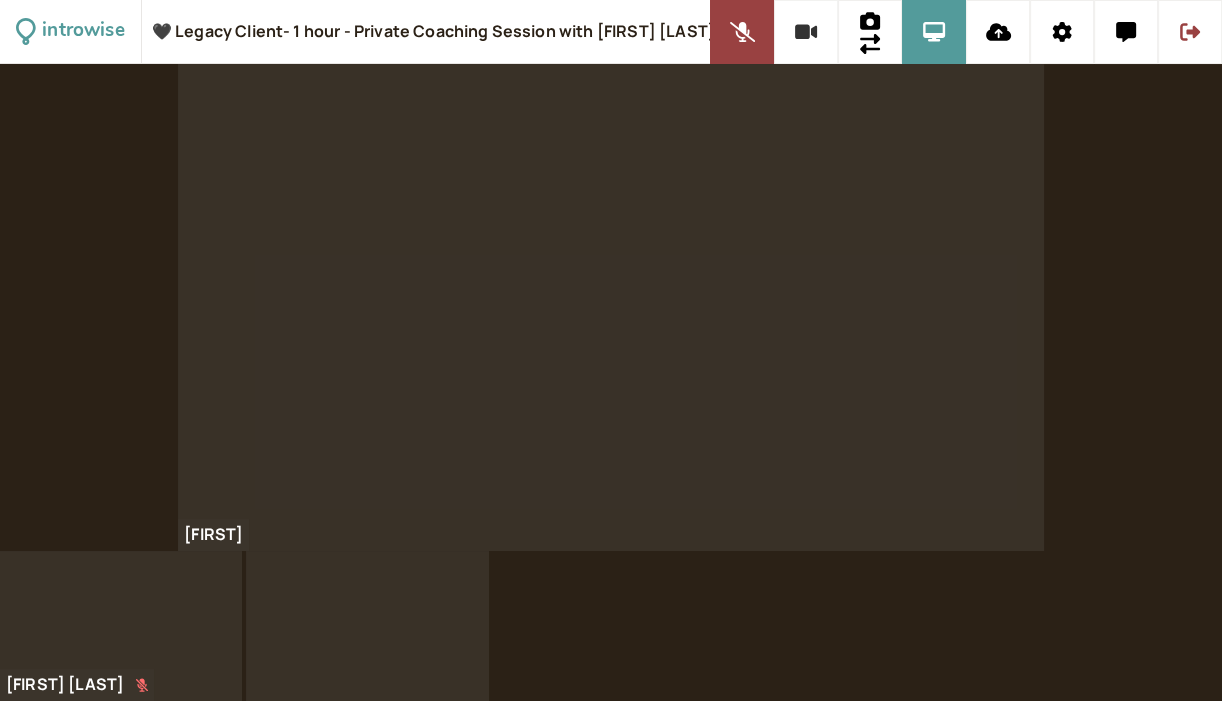 click at bounding box center (806, 32) 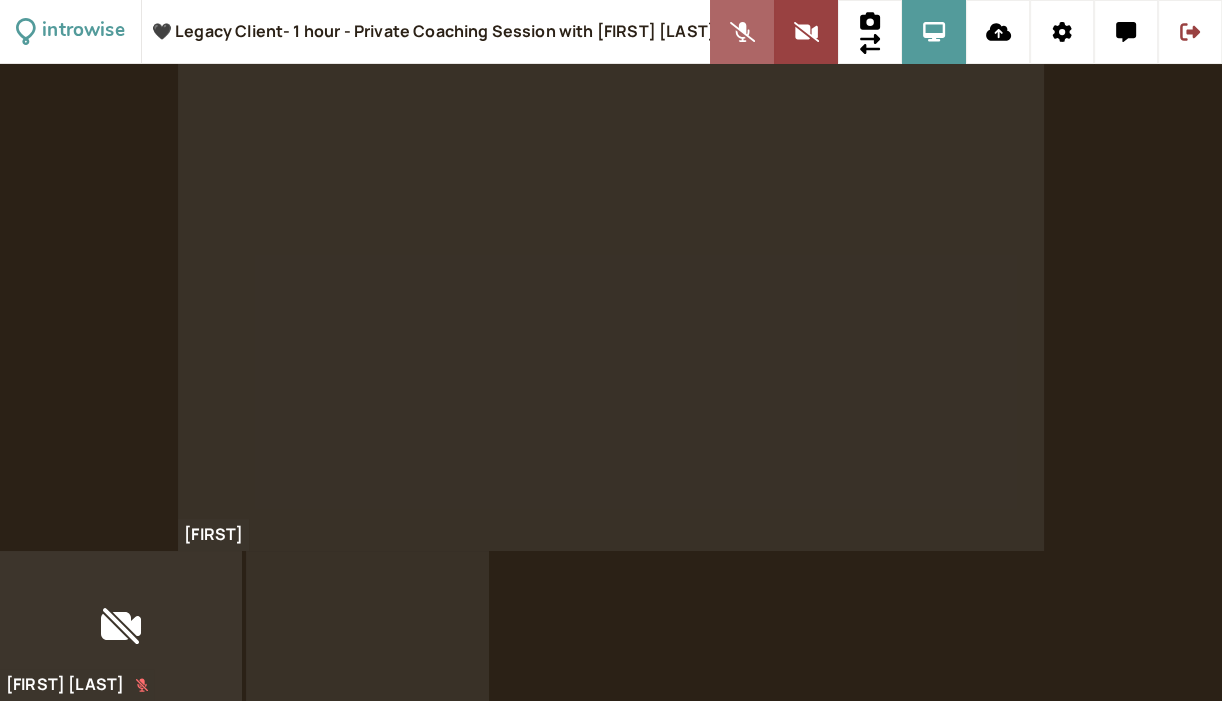 click 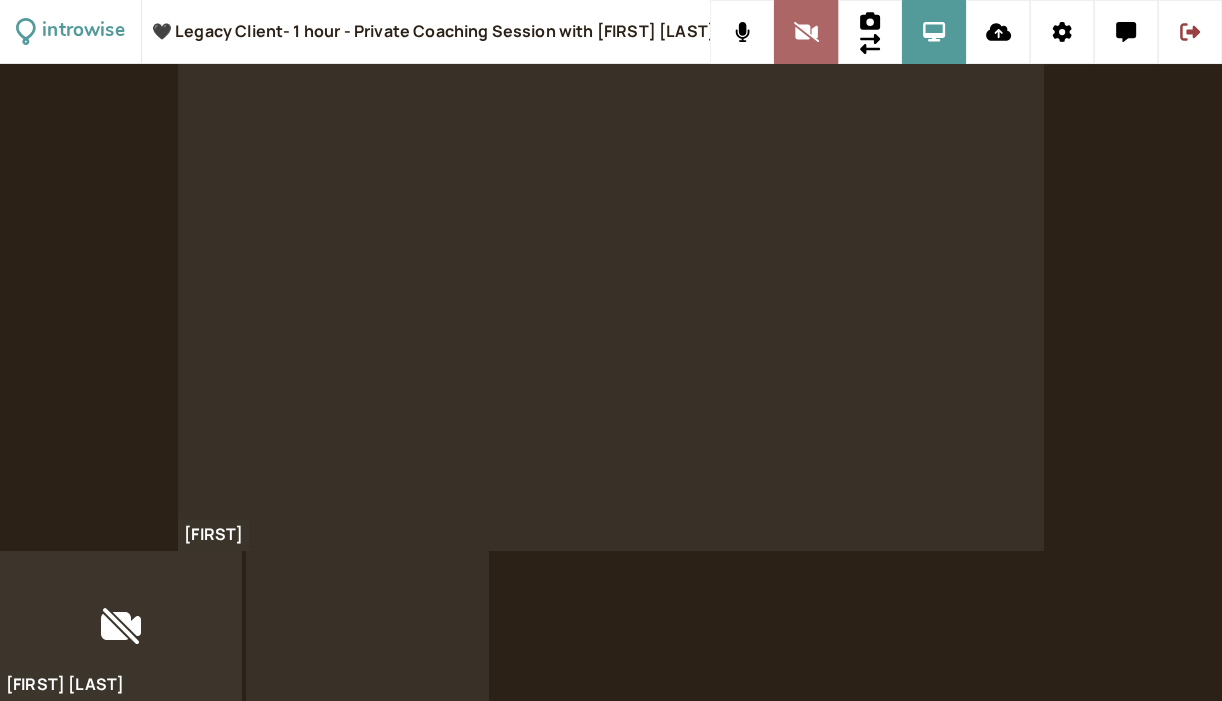 click 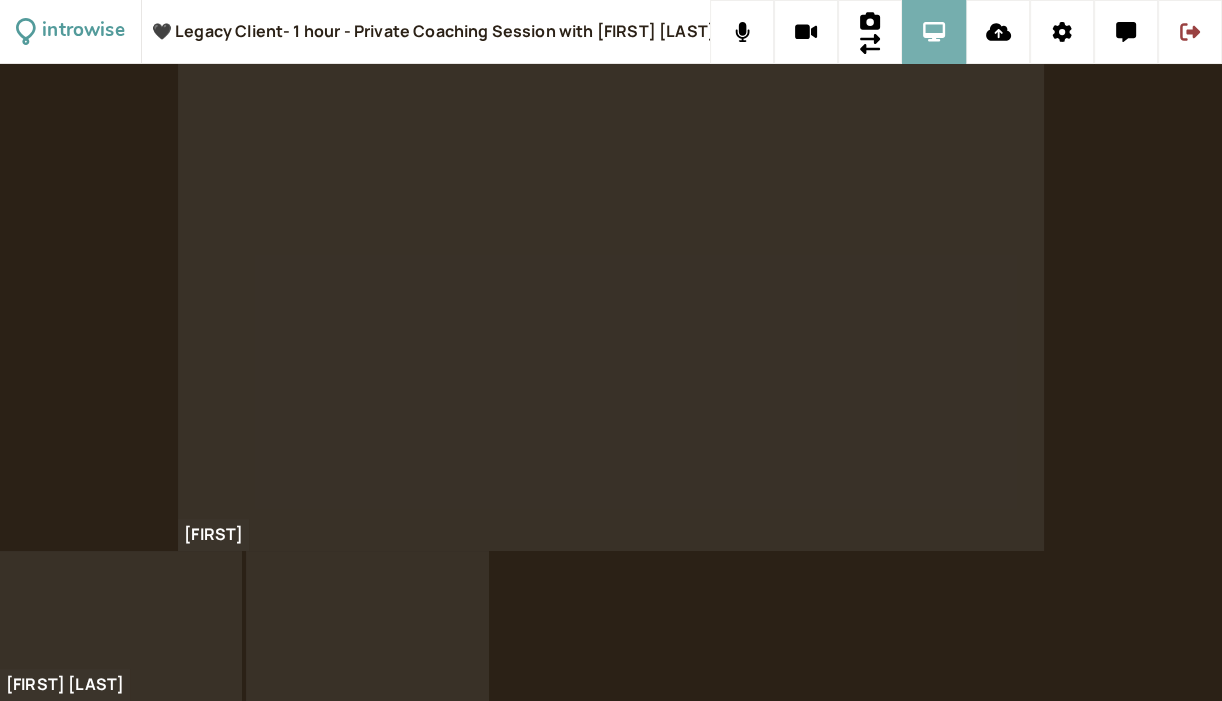 click at bounding box center [934, 32] 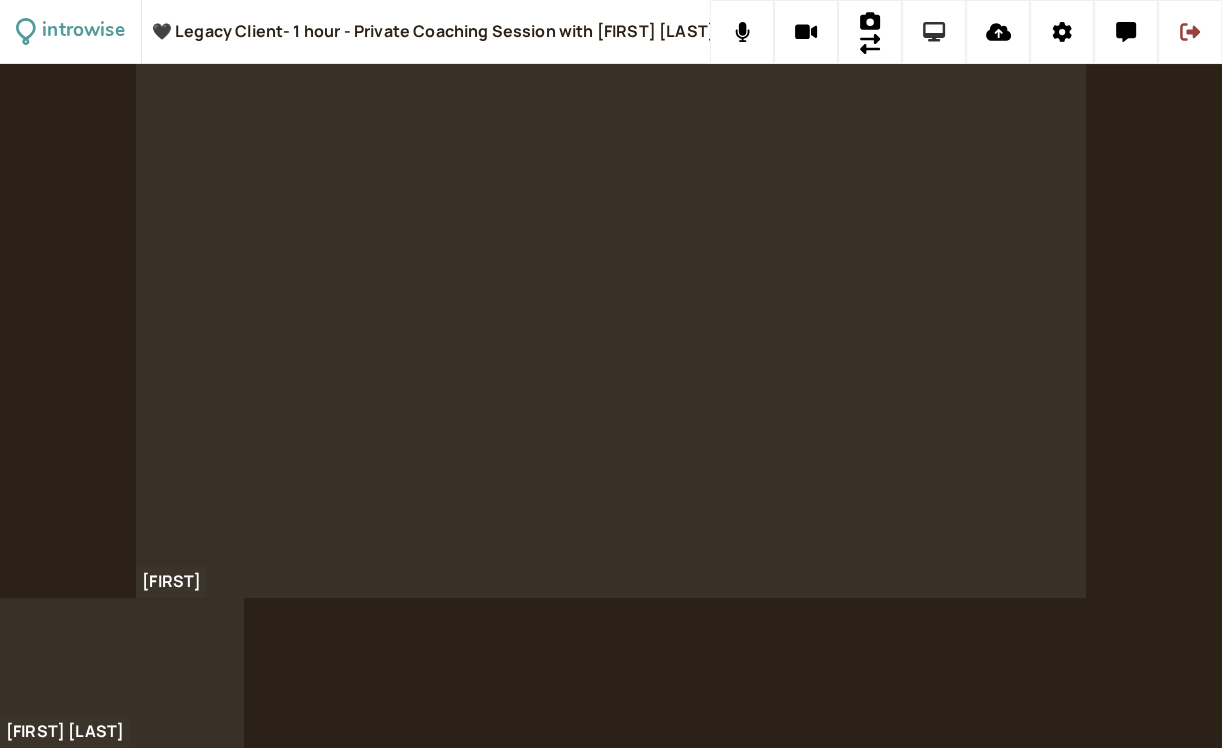 click at bounding box center [934, 32] 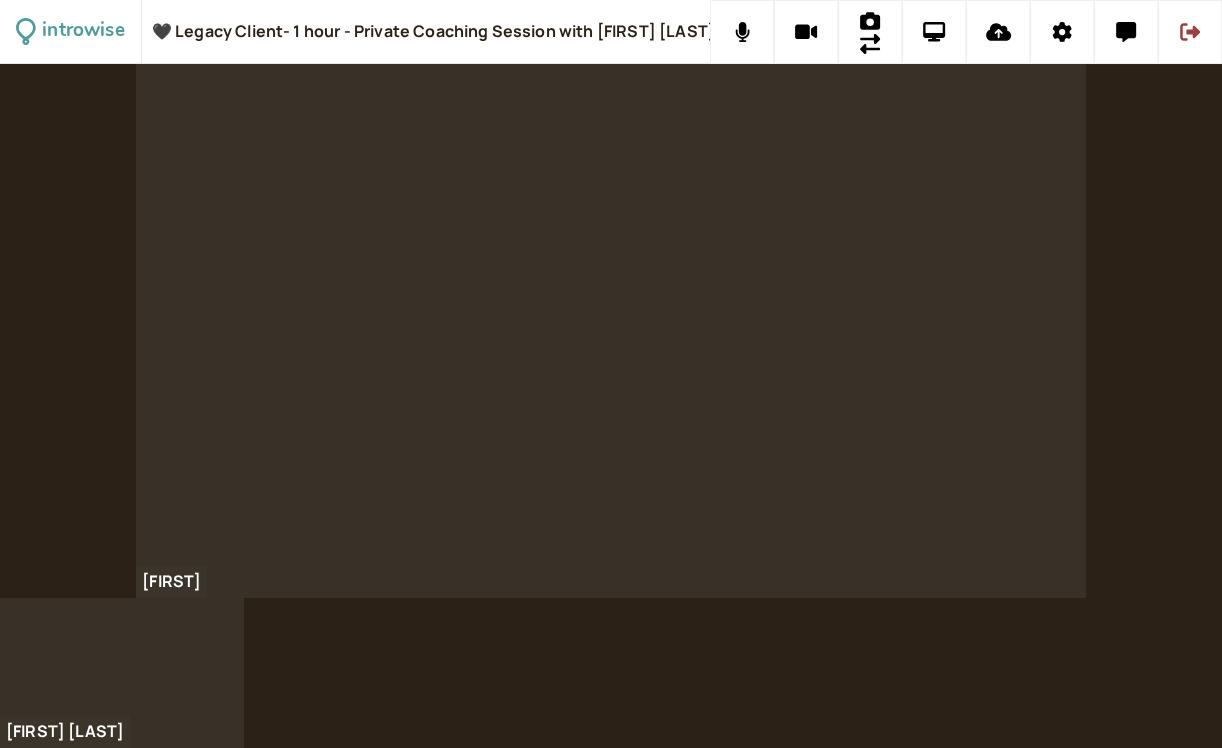 click on "Irene" at bounding box center [611, 331] 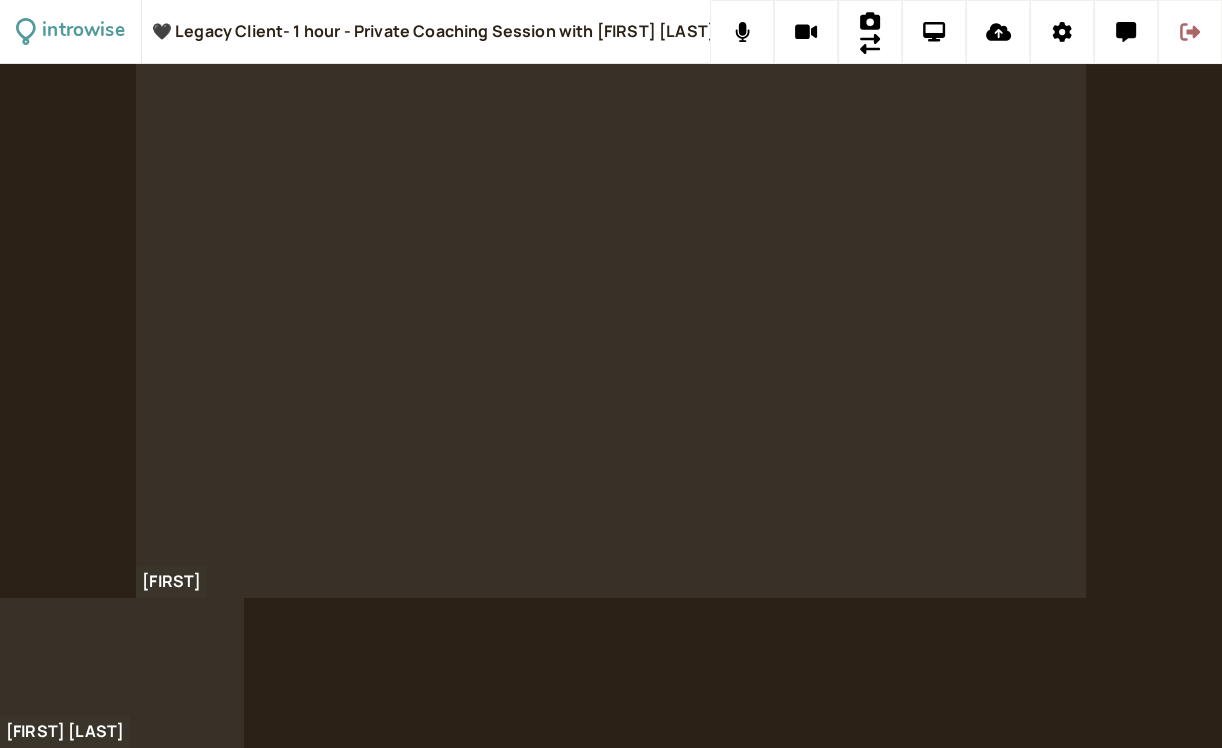 click 